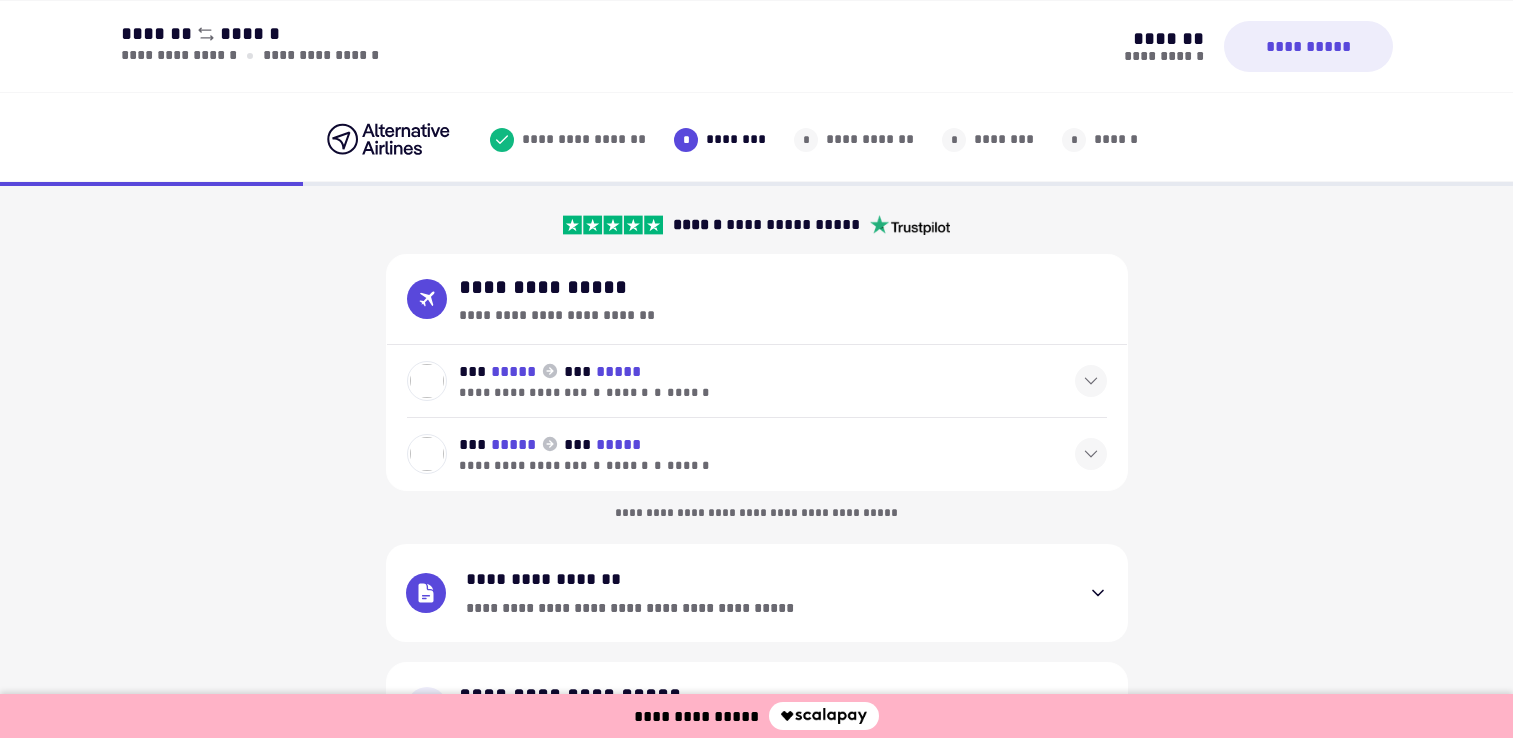 select on "**" 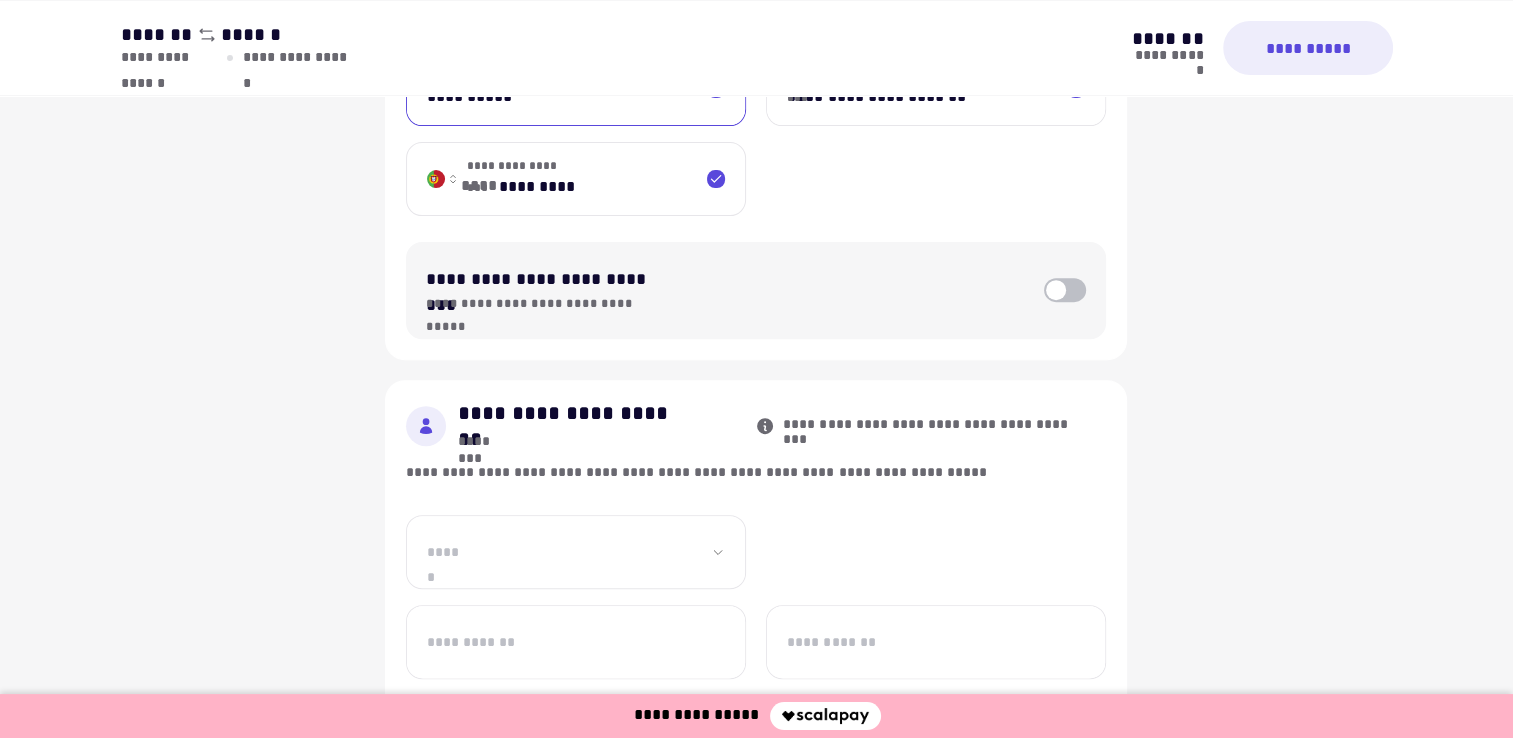 scroll, scrollTop: 0, scrollLeft: 0, axis: both 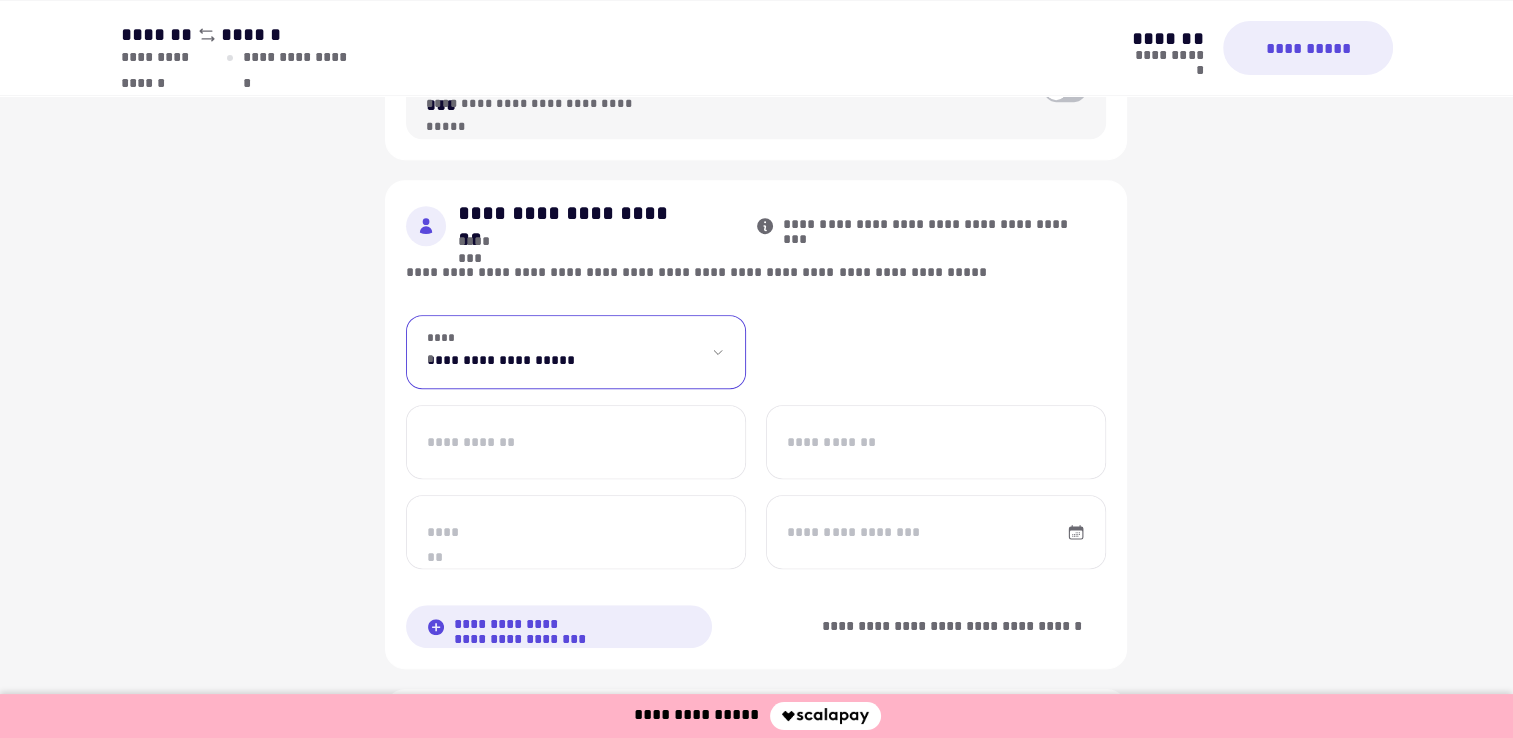 click on "[FIRST] [LAST]" at bounding box center (576, 352) 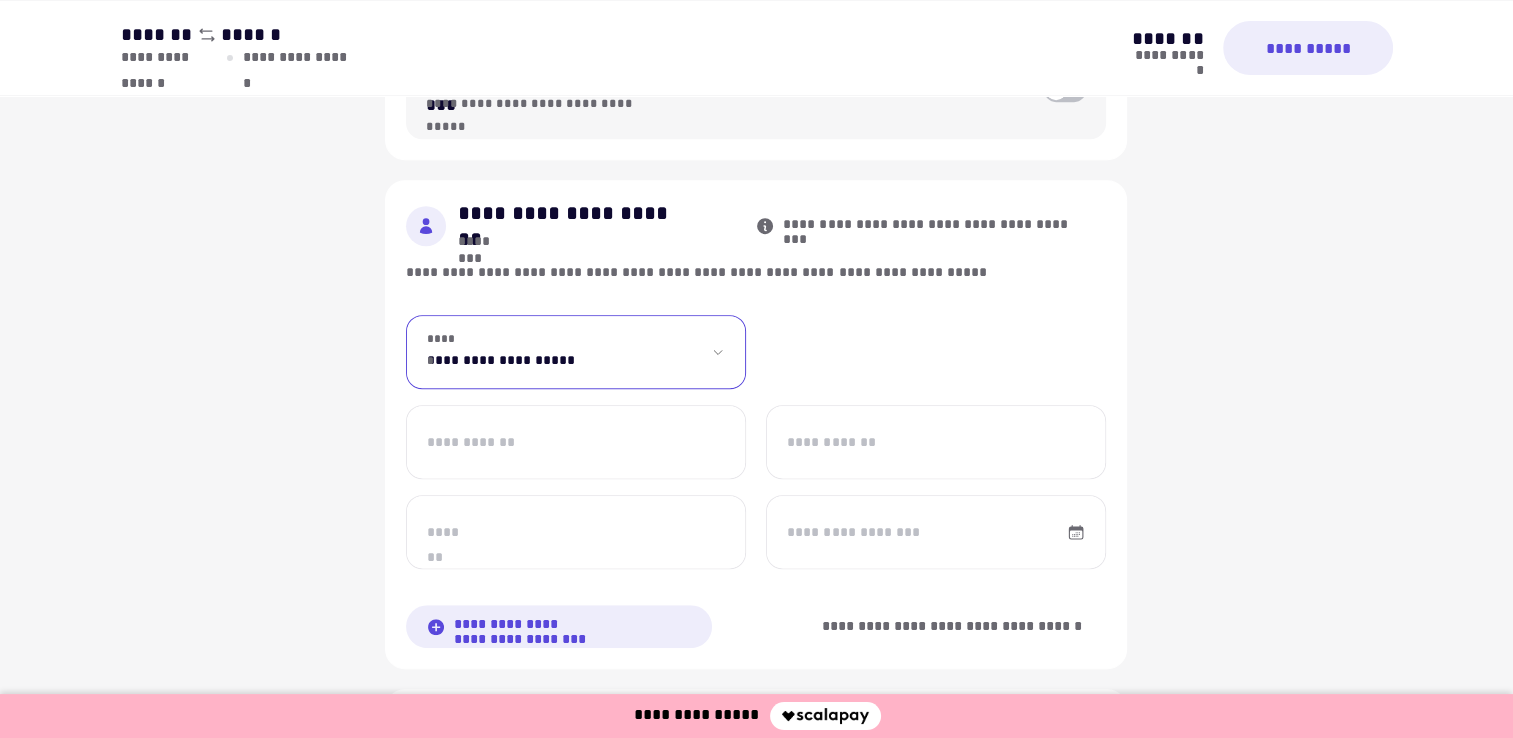 select on "**" 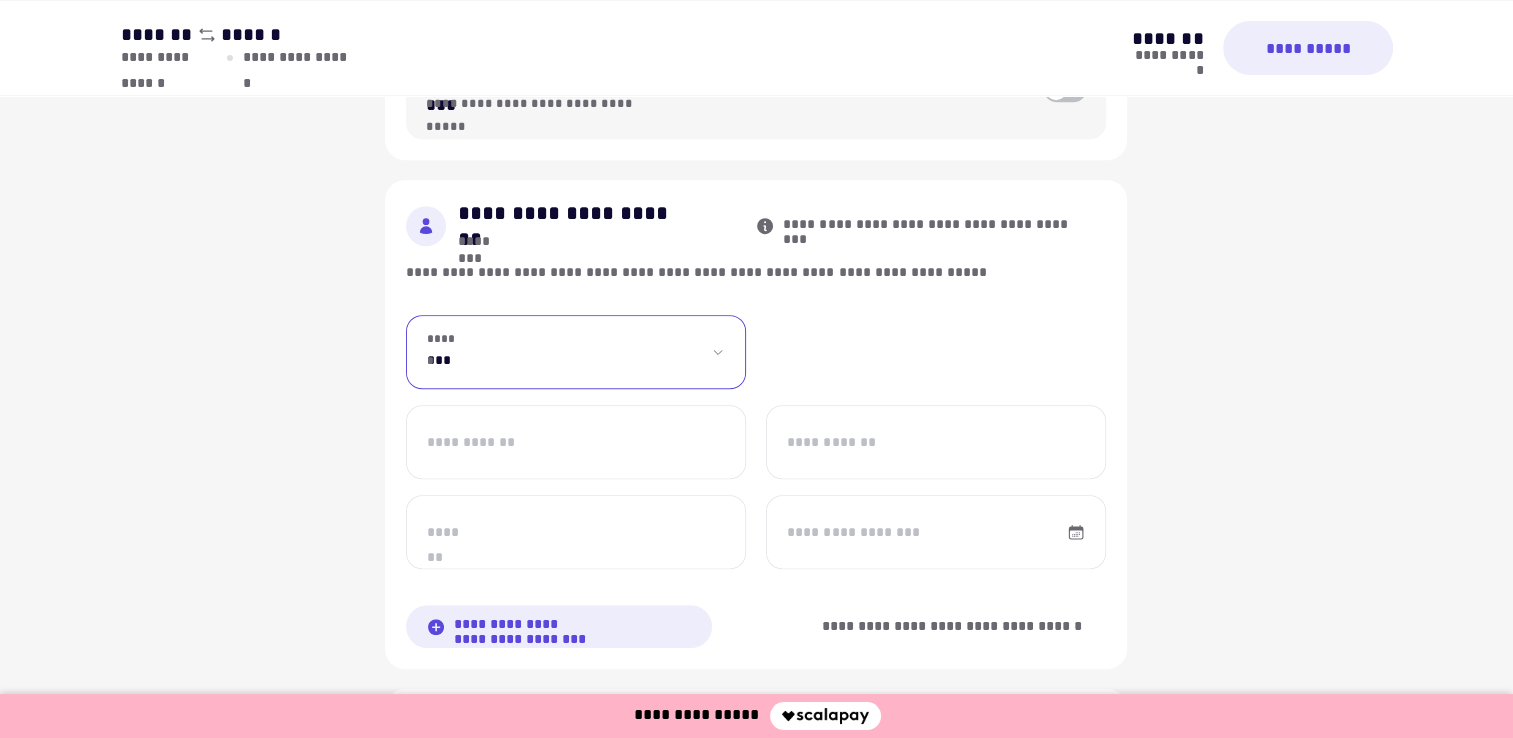 click on "[FIRST] [LAST]" at bounding box center (576, 352) 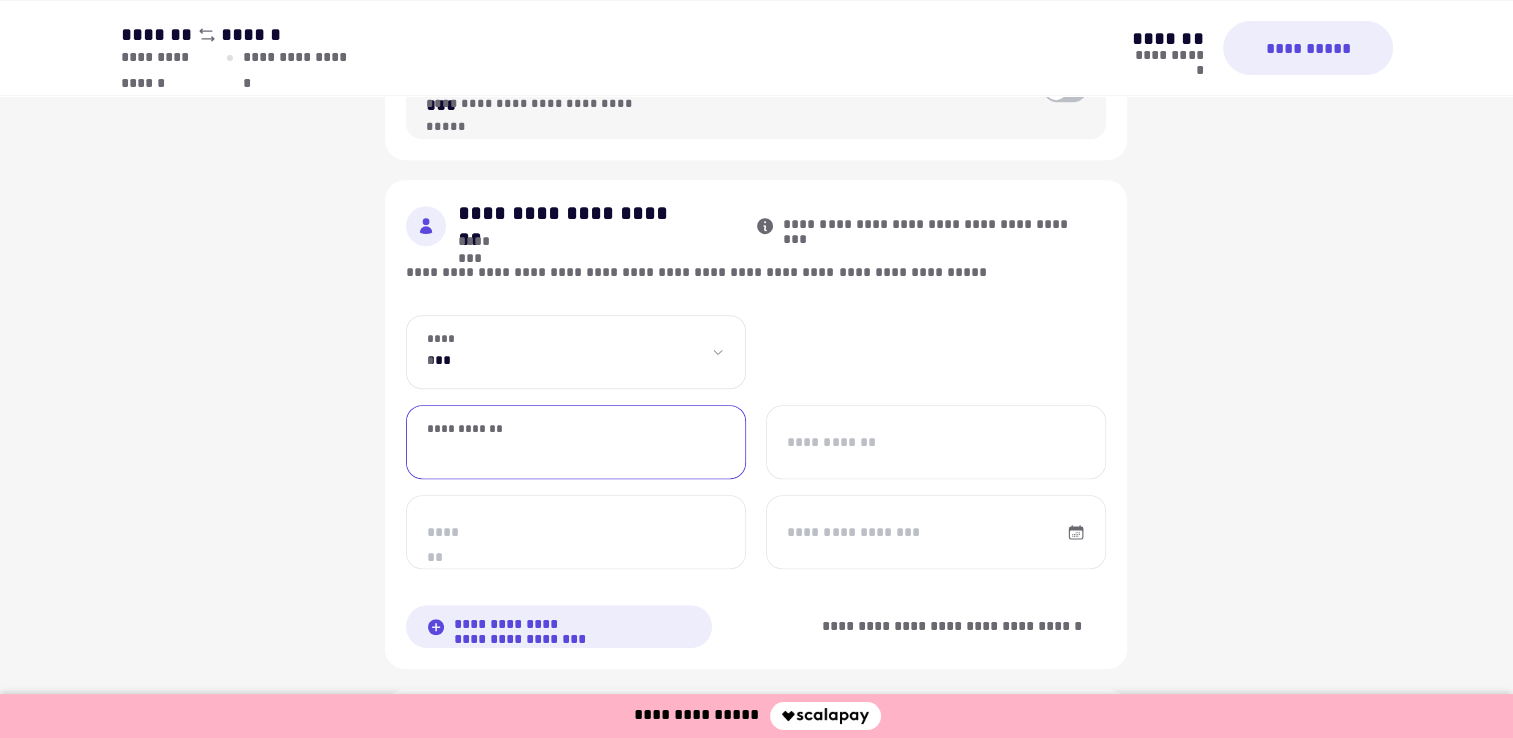 click on "**********" at bounding box center (576, 442) 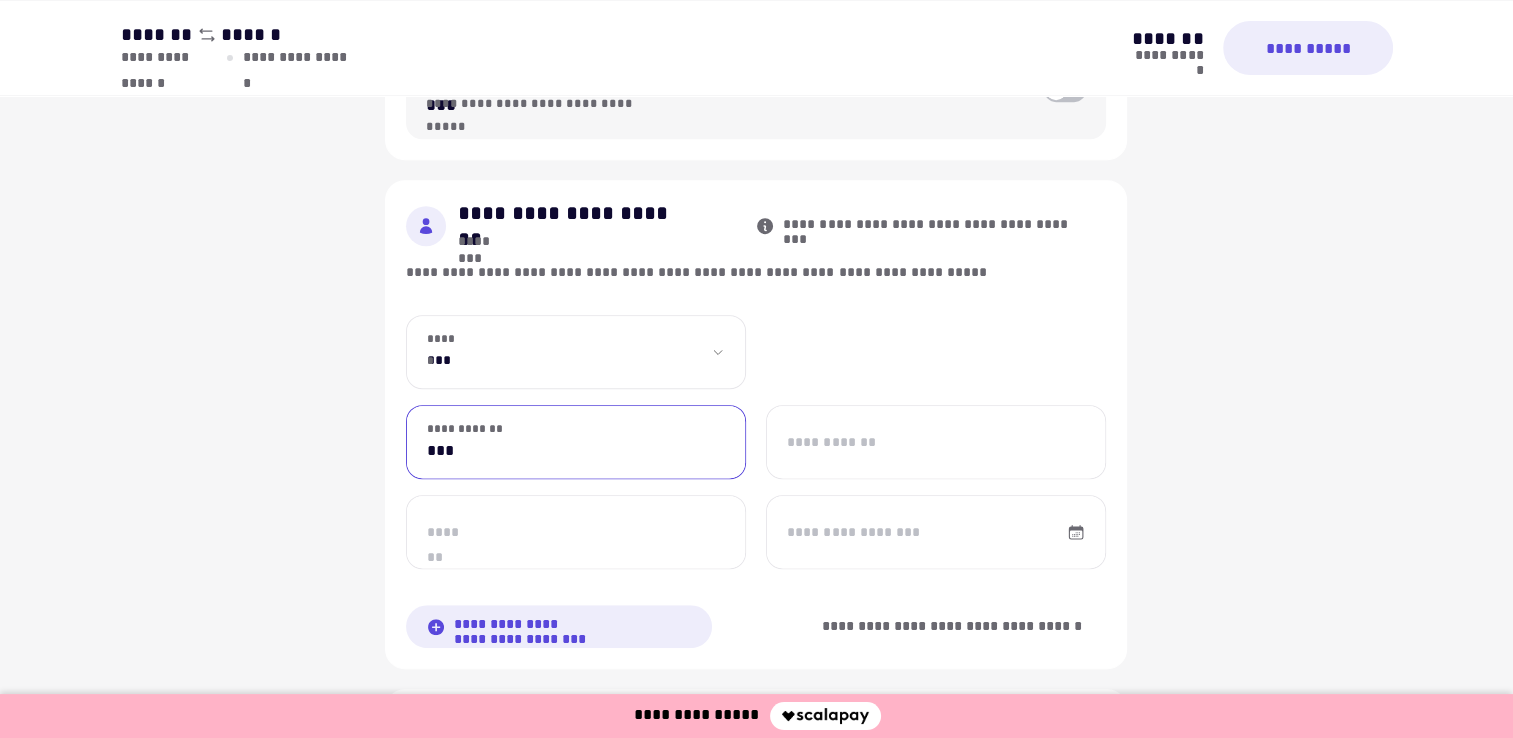 type on "******" 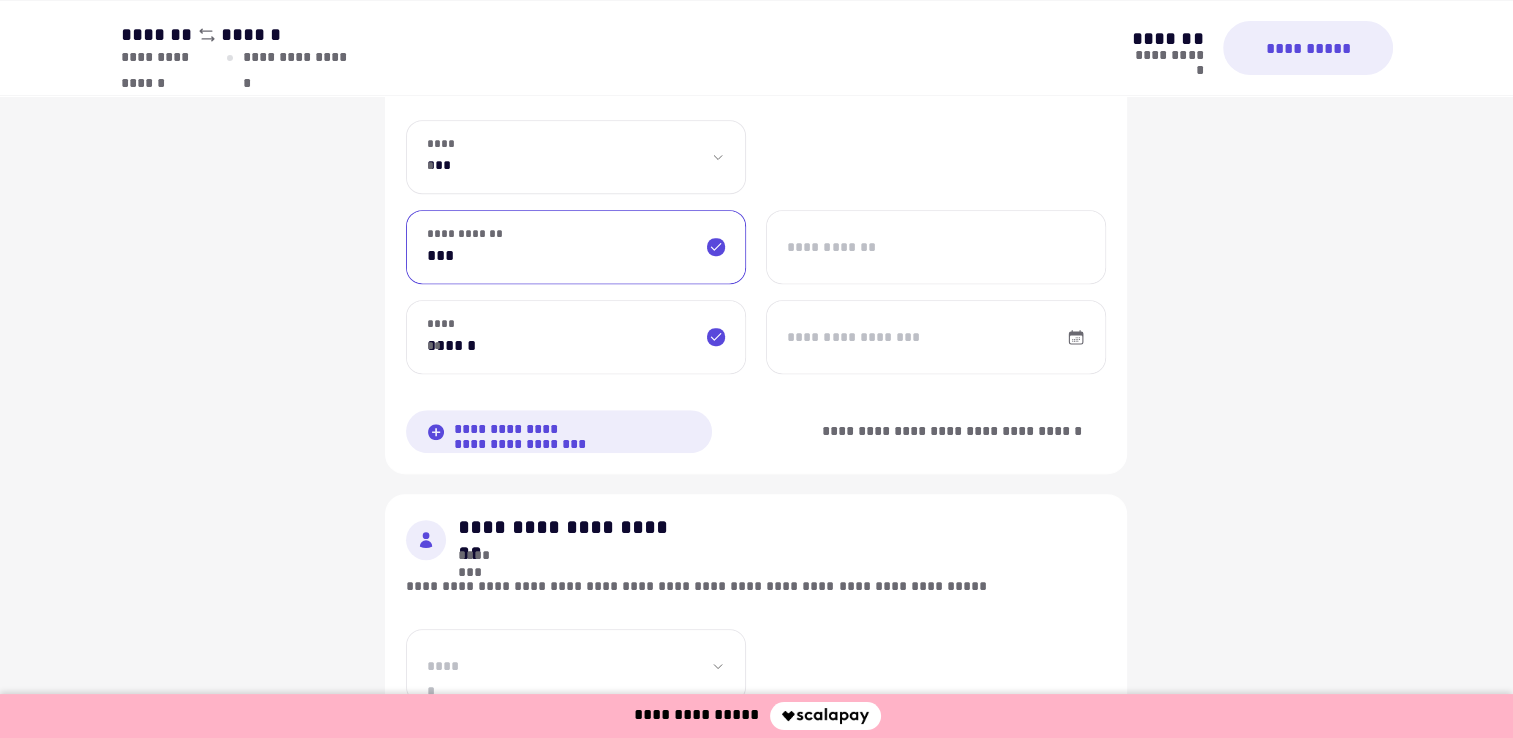 scroll, scrollTop: 1100, scrollLeft: 0, axis: vertical 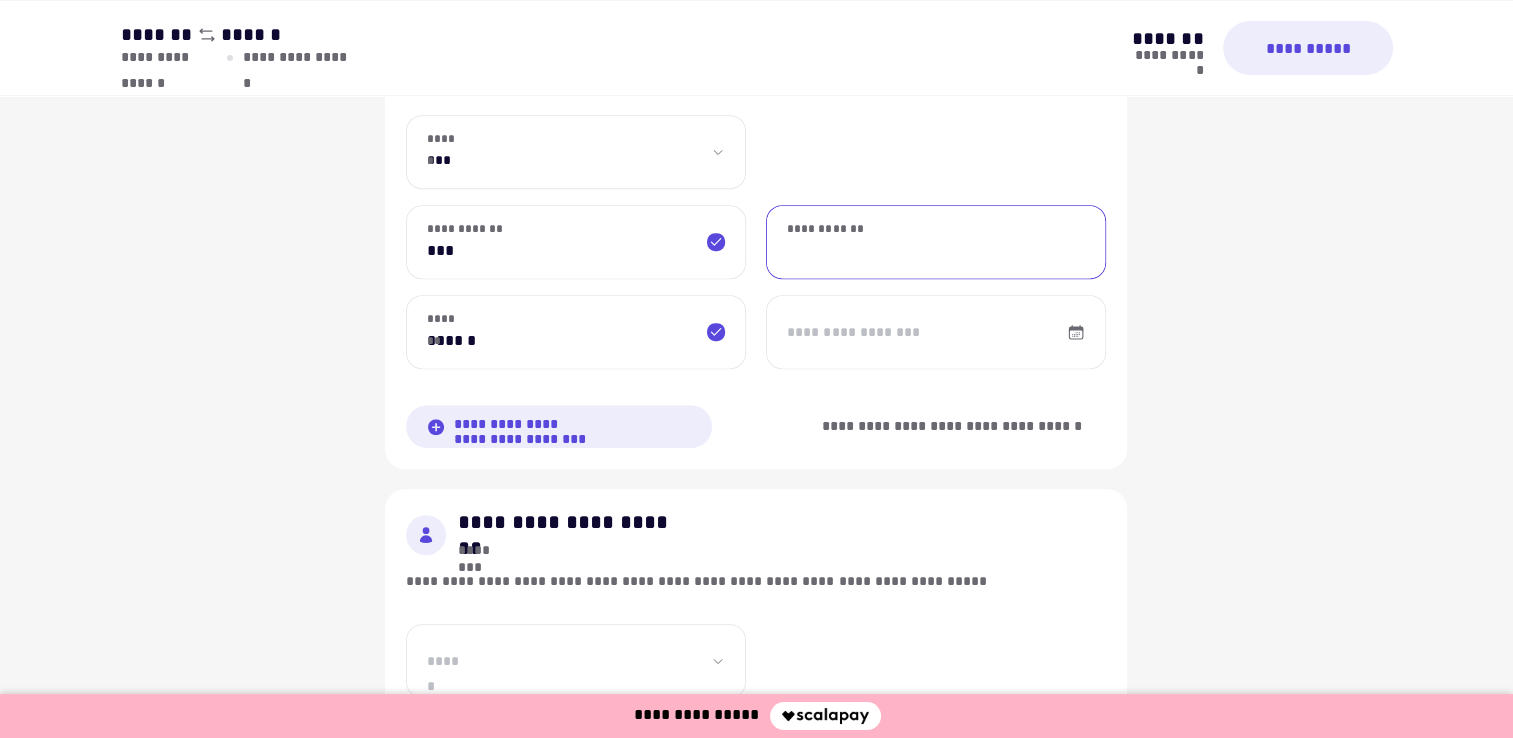 click on "**********" at bounding box center [936, 242] 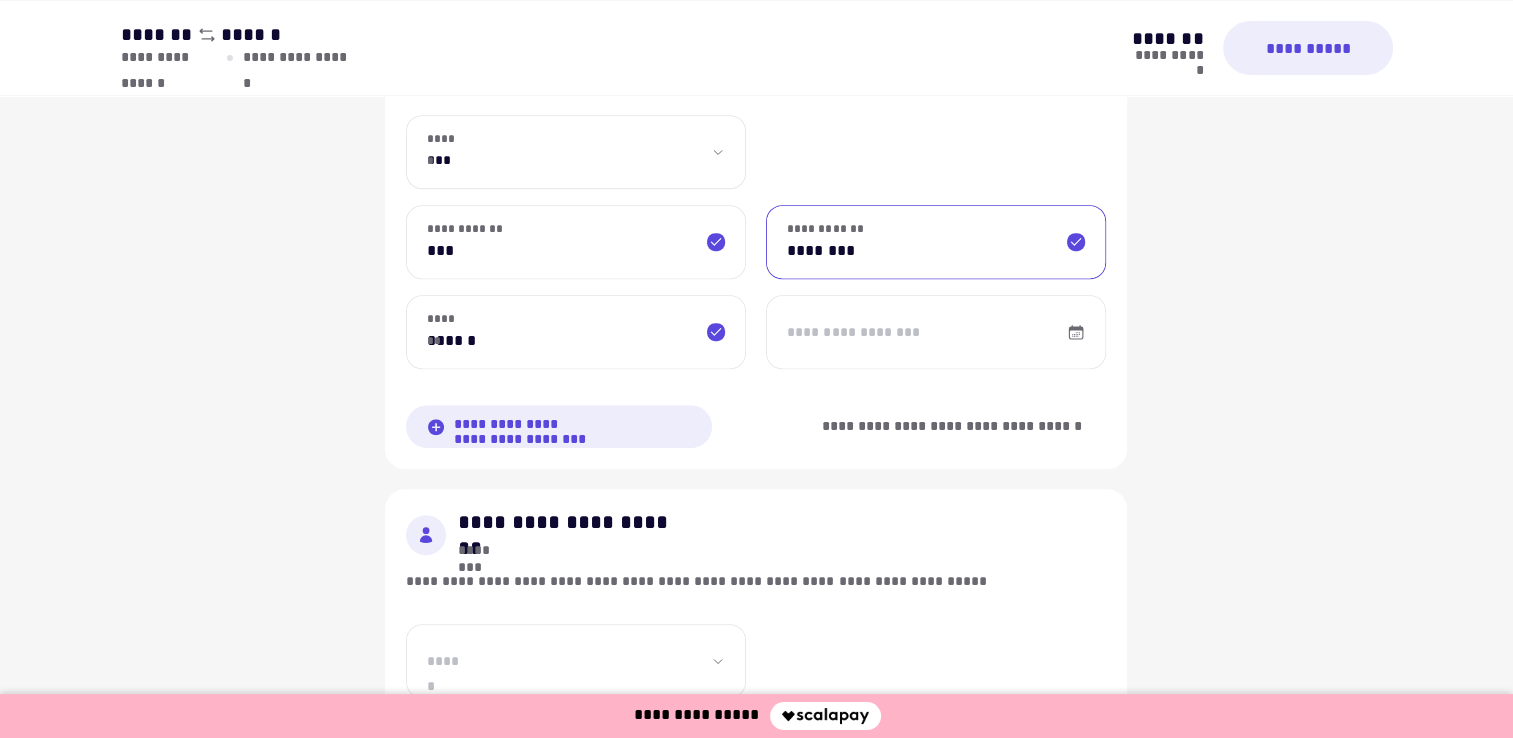type on "********" 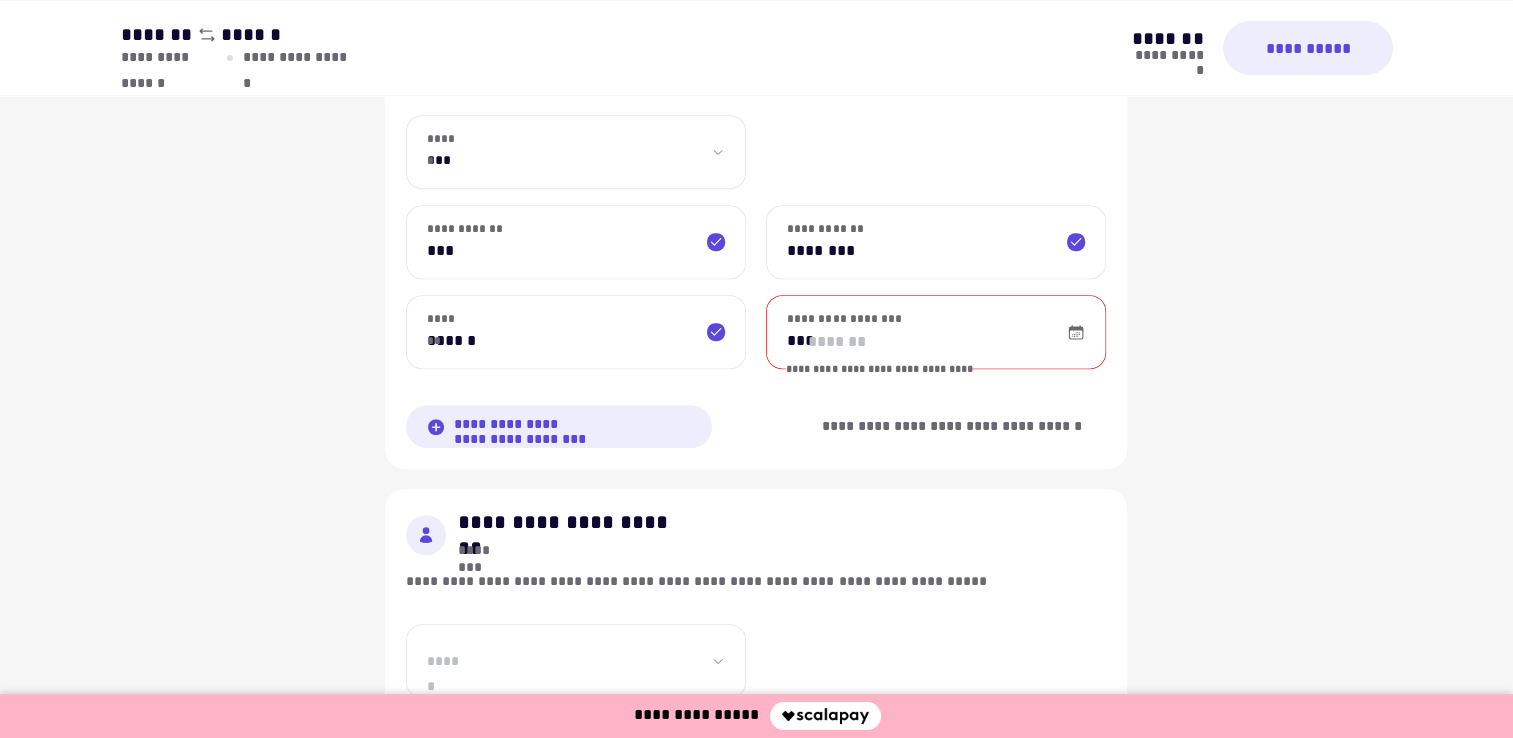 type on "*" 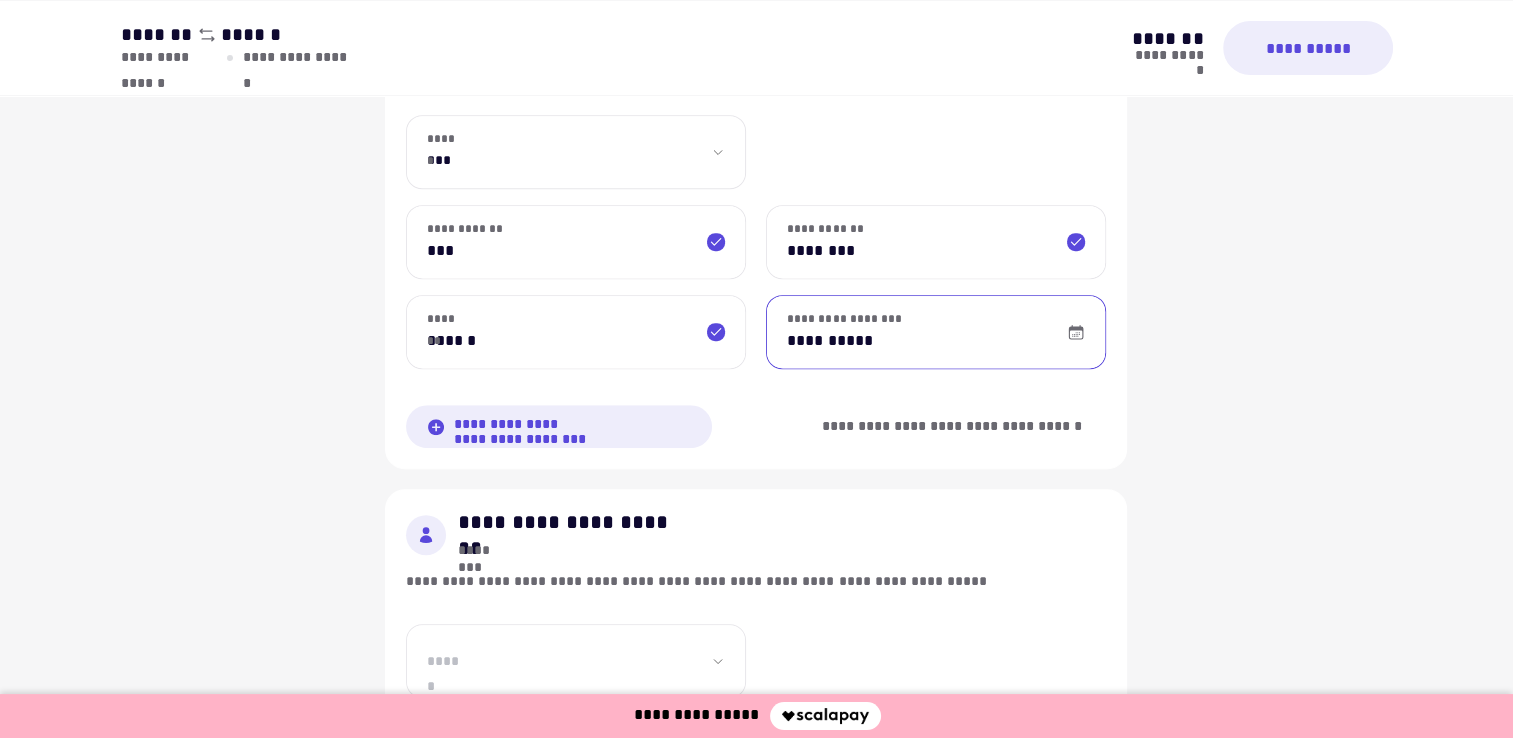 type on "**********" 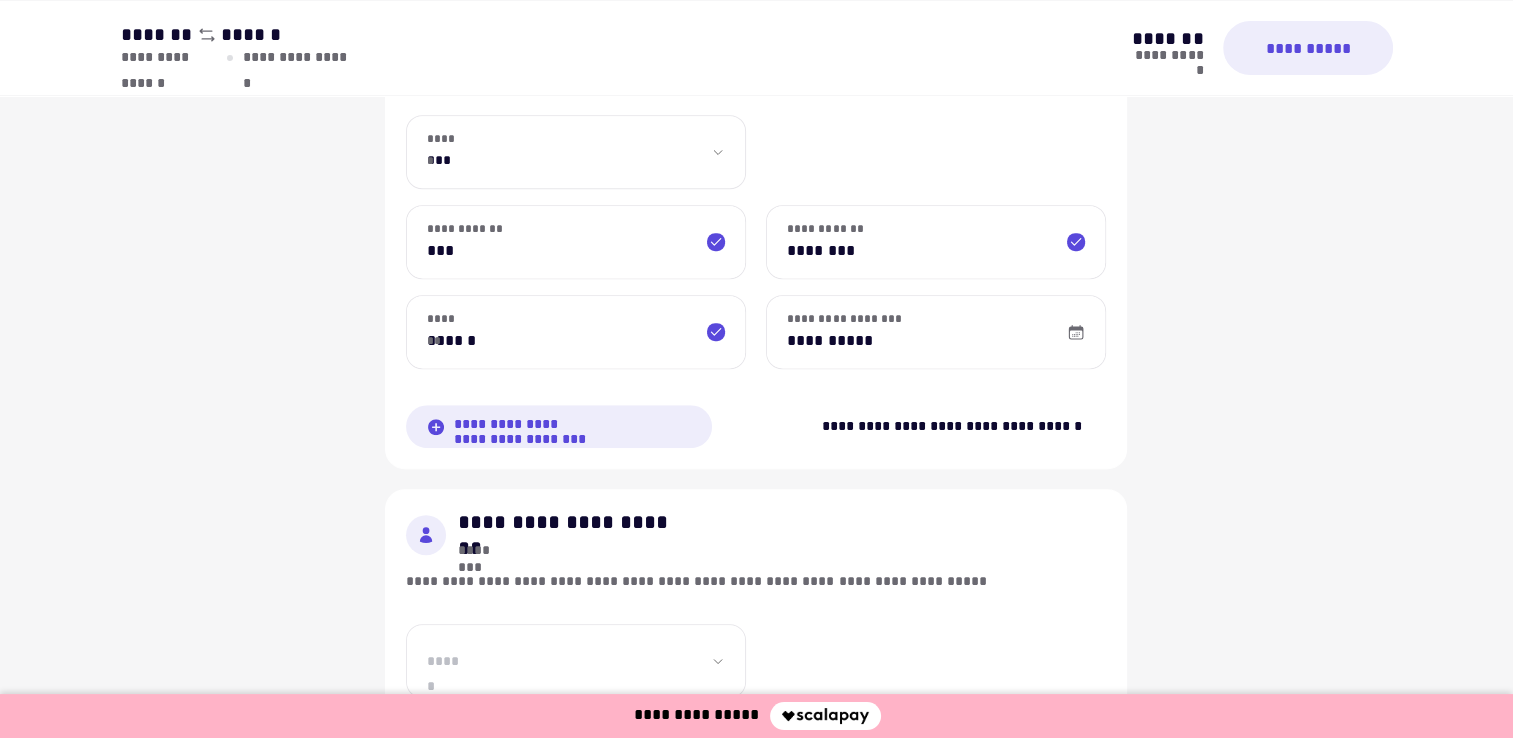 click on "[CREDIT_CARD]" at bounding box center (951, 427) 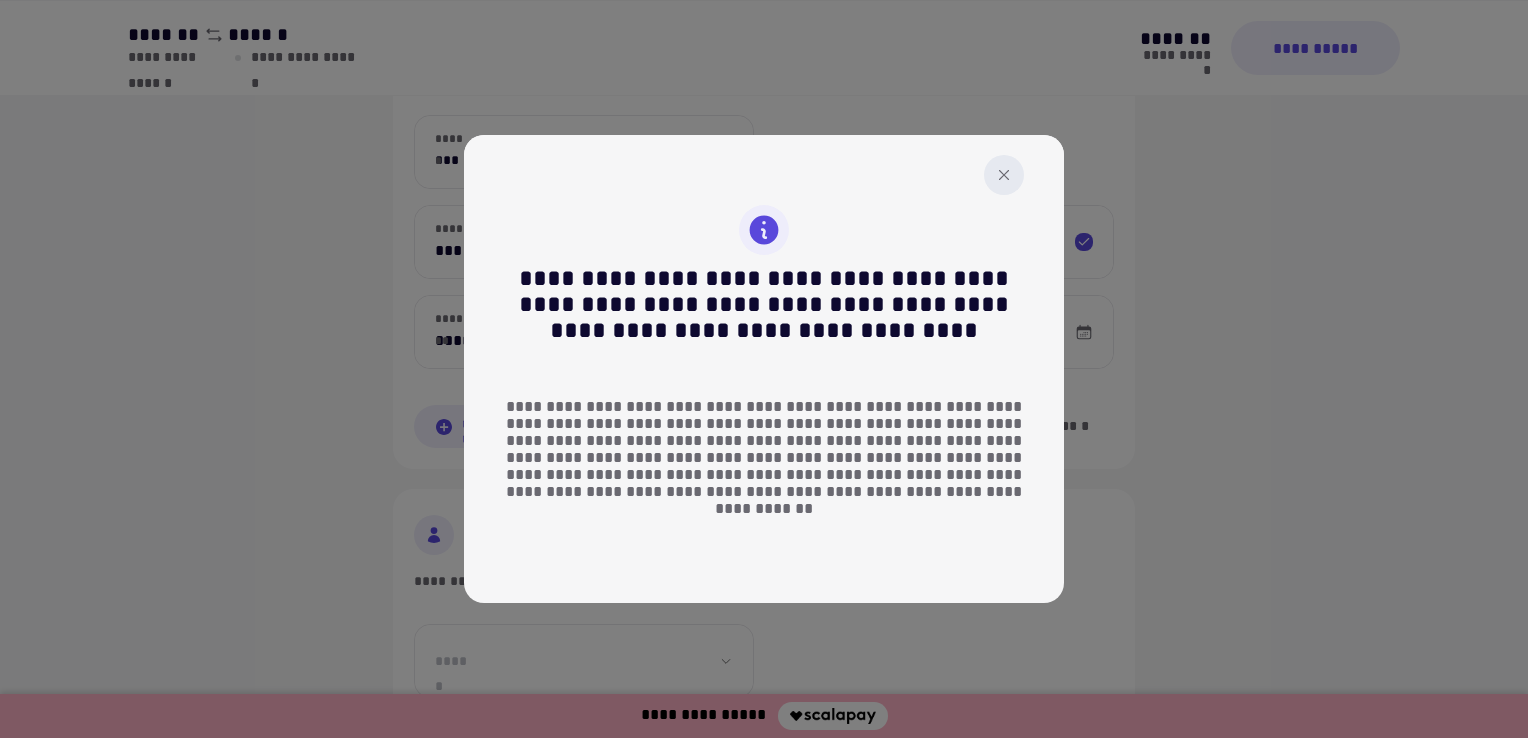 click at bounding box center (1004, 175) 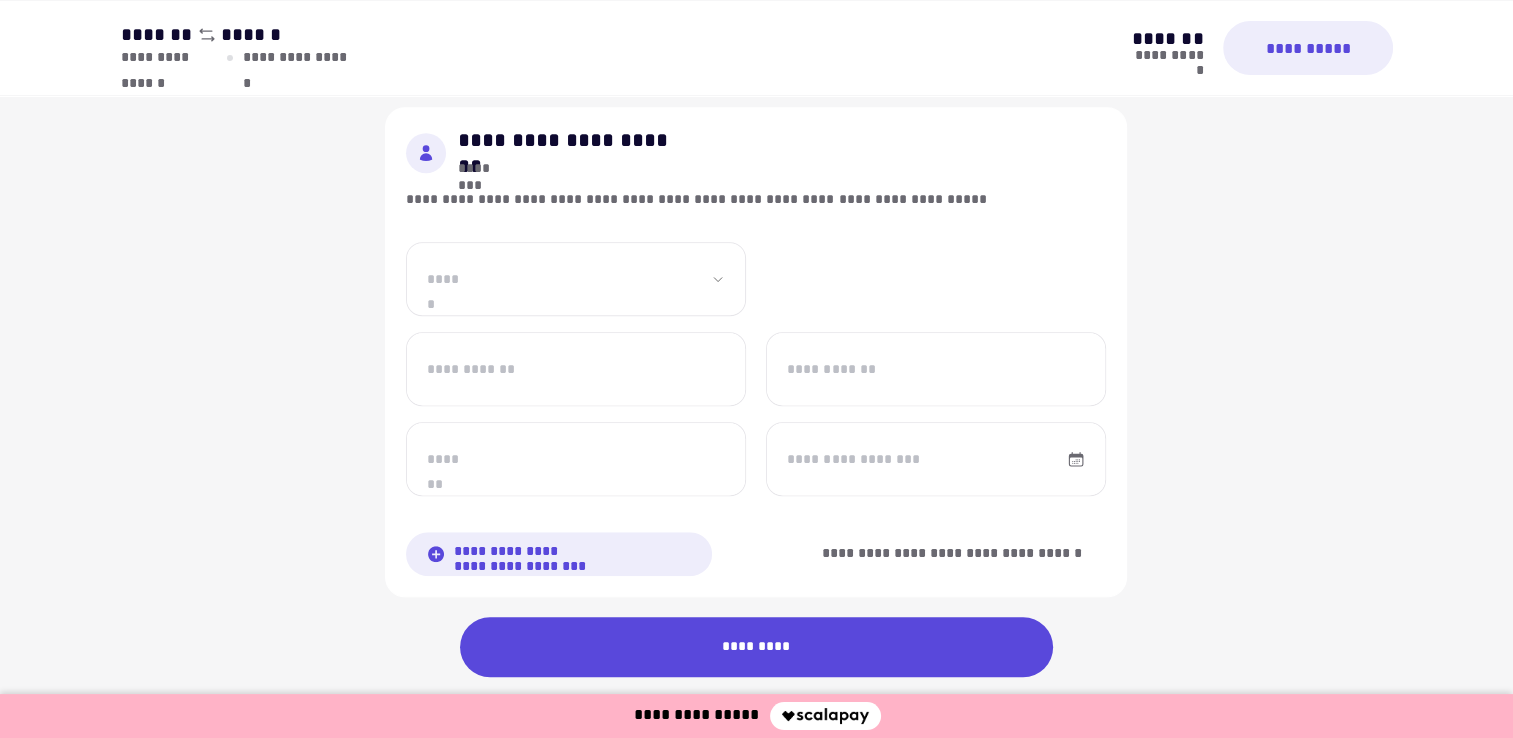 scroll, scrollTop: 1483, scrollLeft: 0, axis: vertical 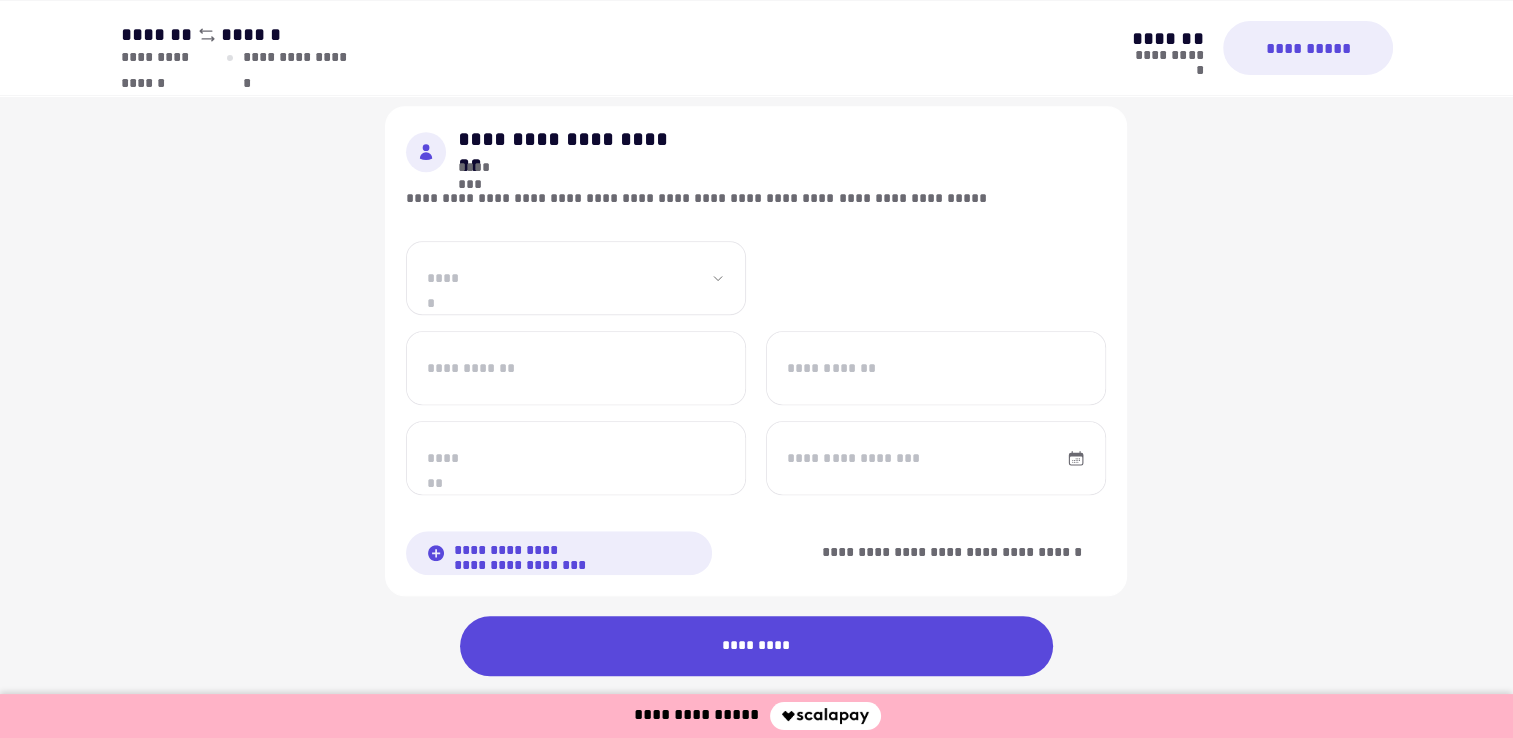 click on "[FIRST] [LAST]" at bounding box center [576, -231] 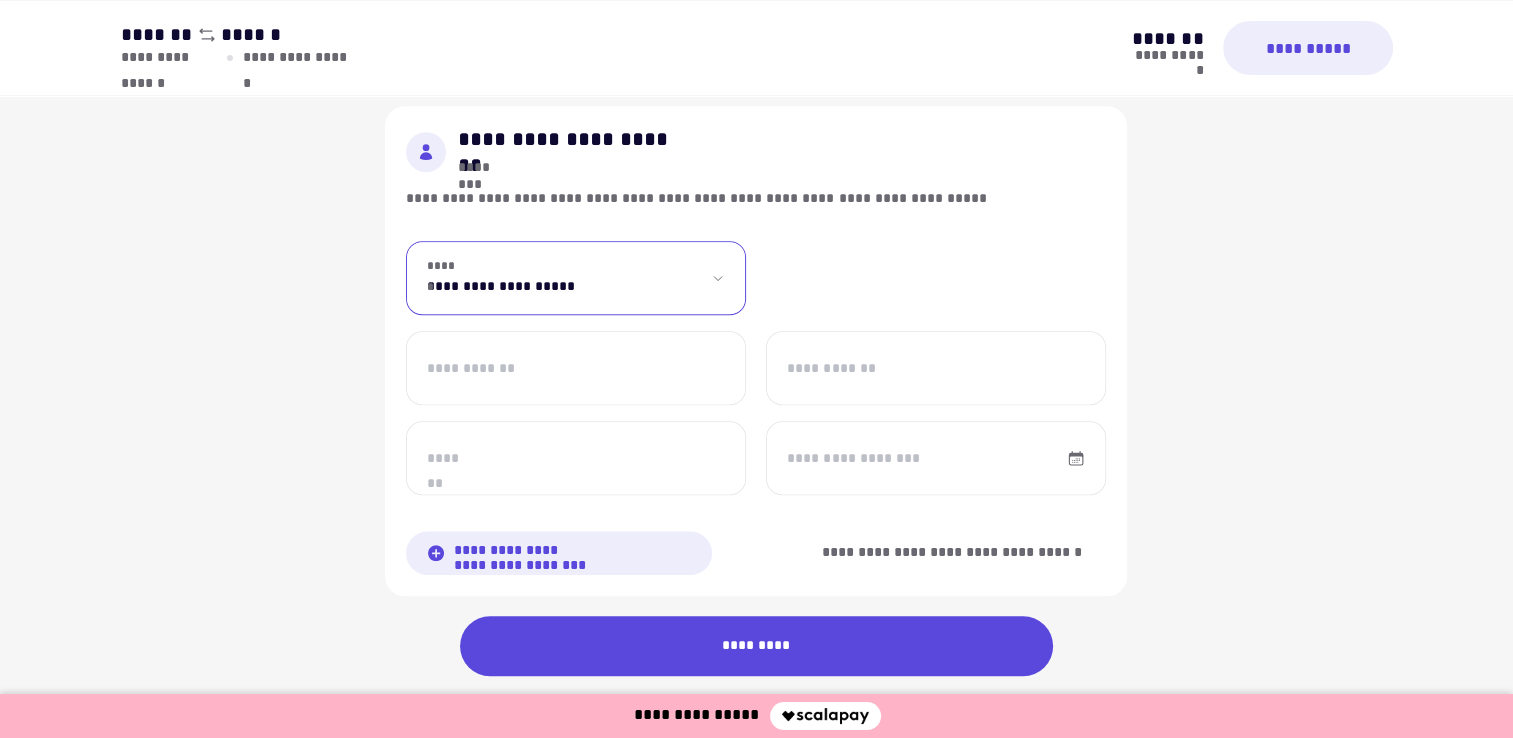 select on "****" 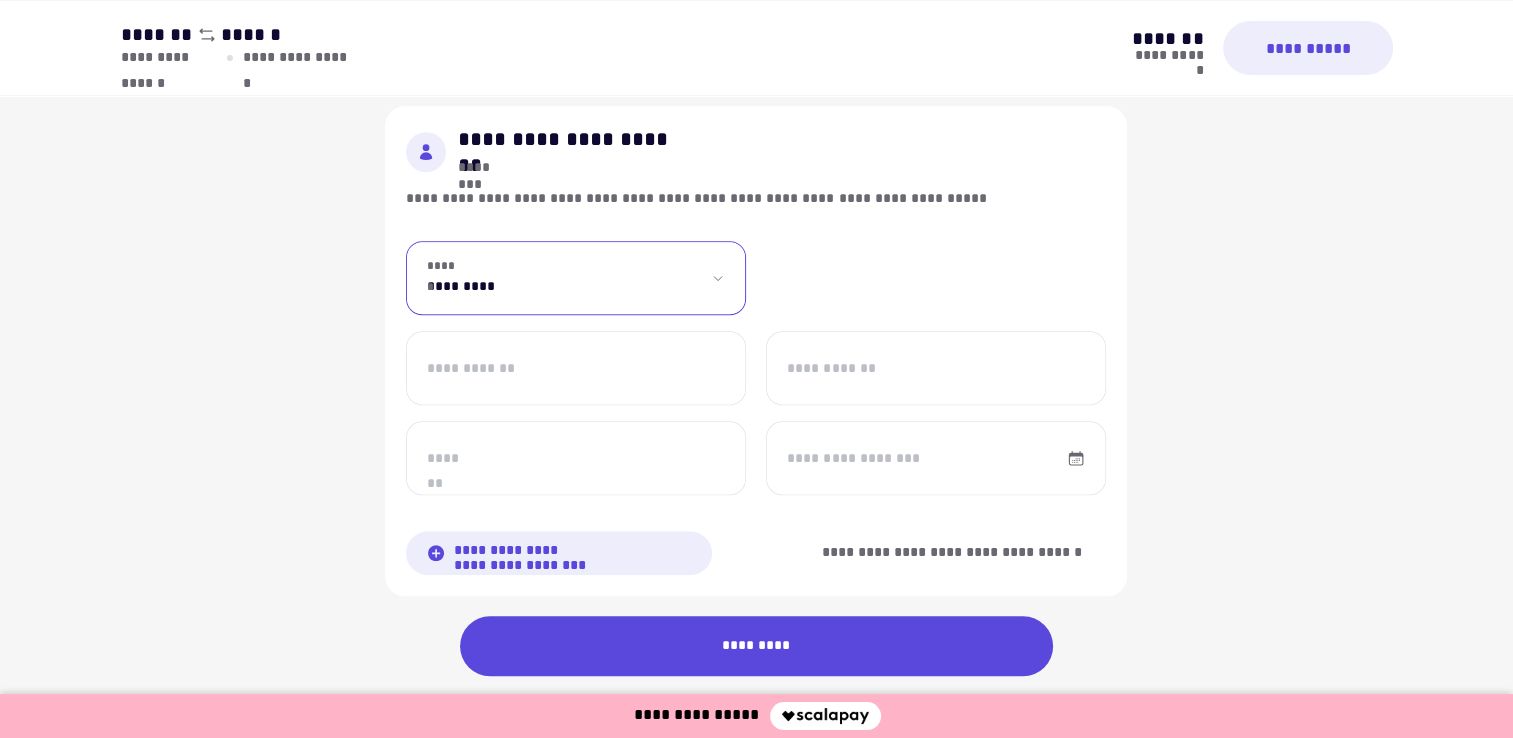 click on "[FIRST] [LAST]" at bounding box center (576, 278) 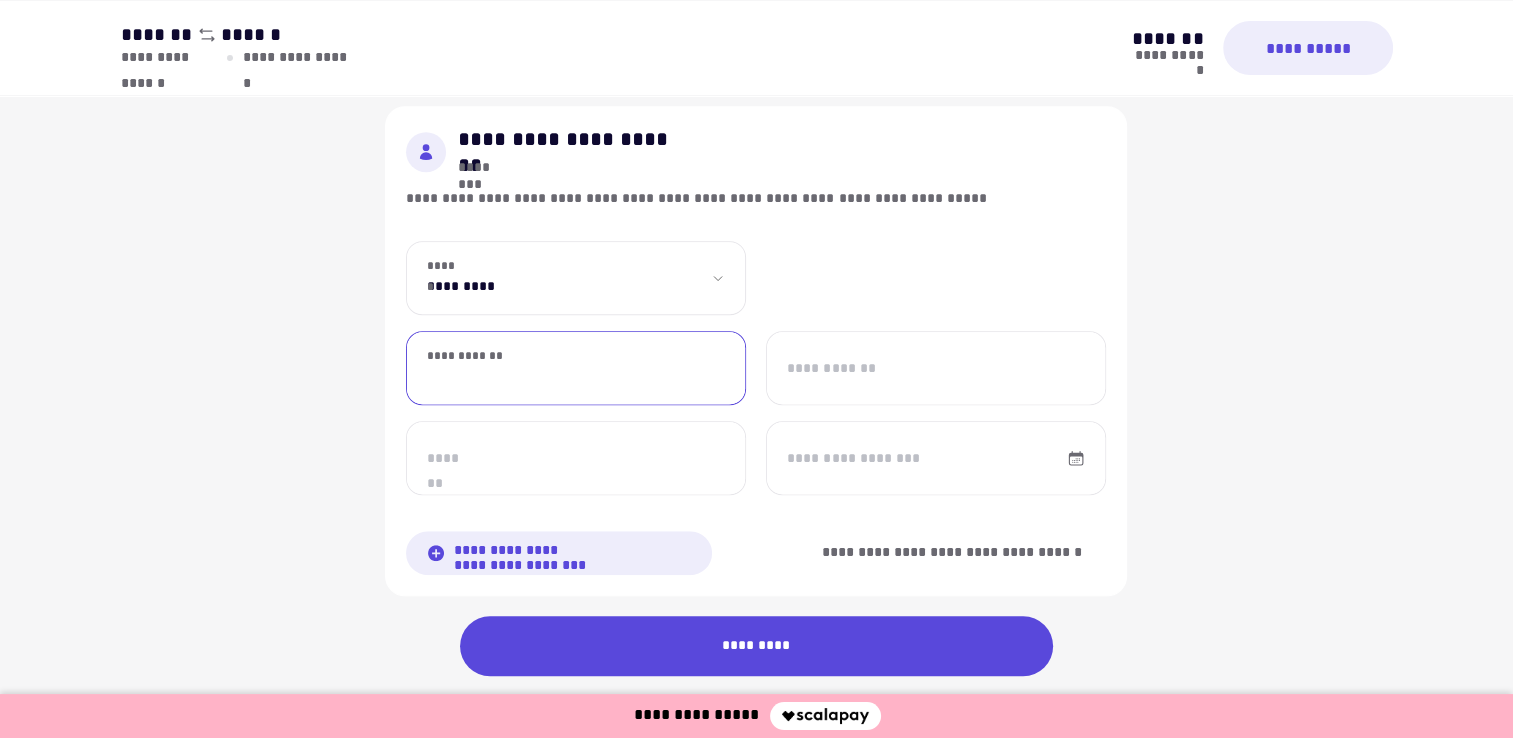 click on "**********" at bounding box center [576, 368] 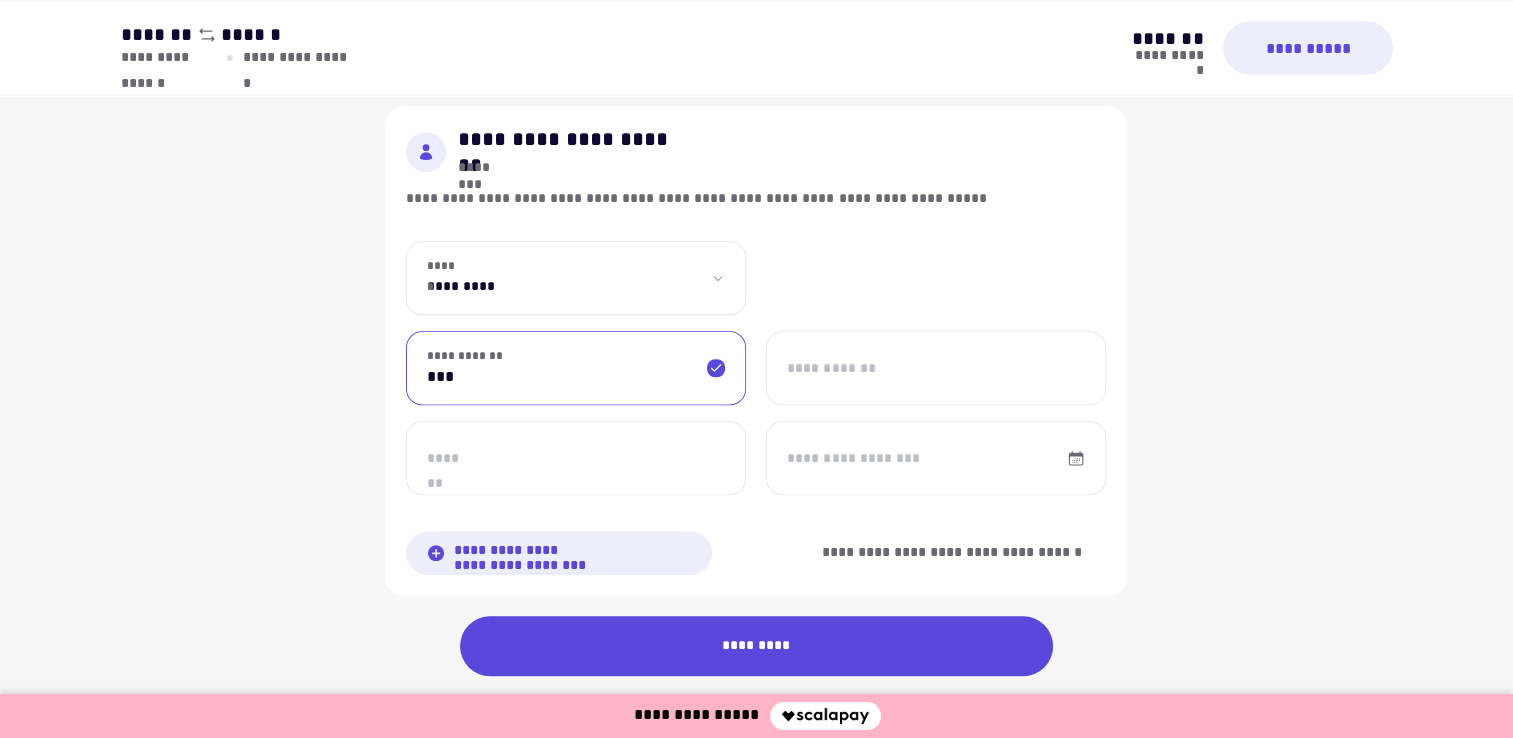 type on "***" 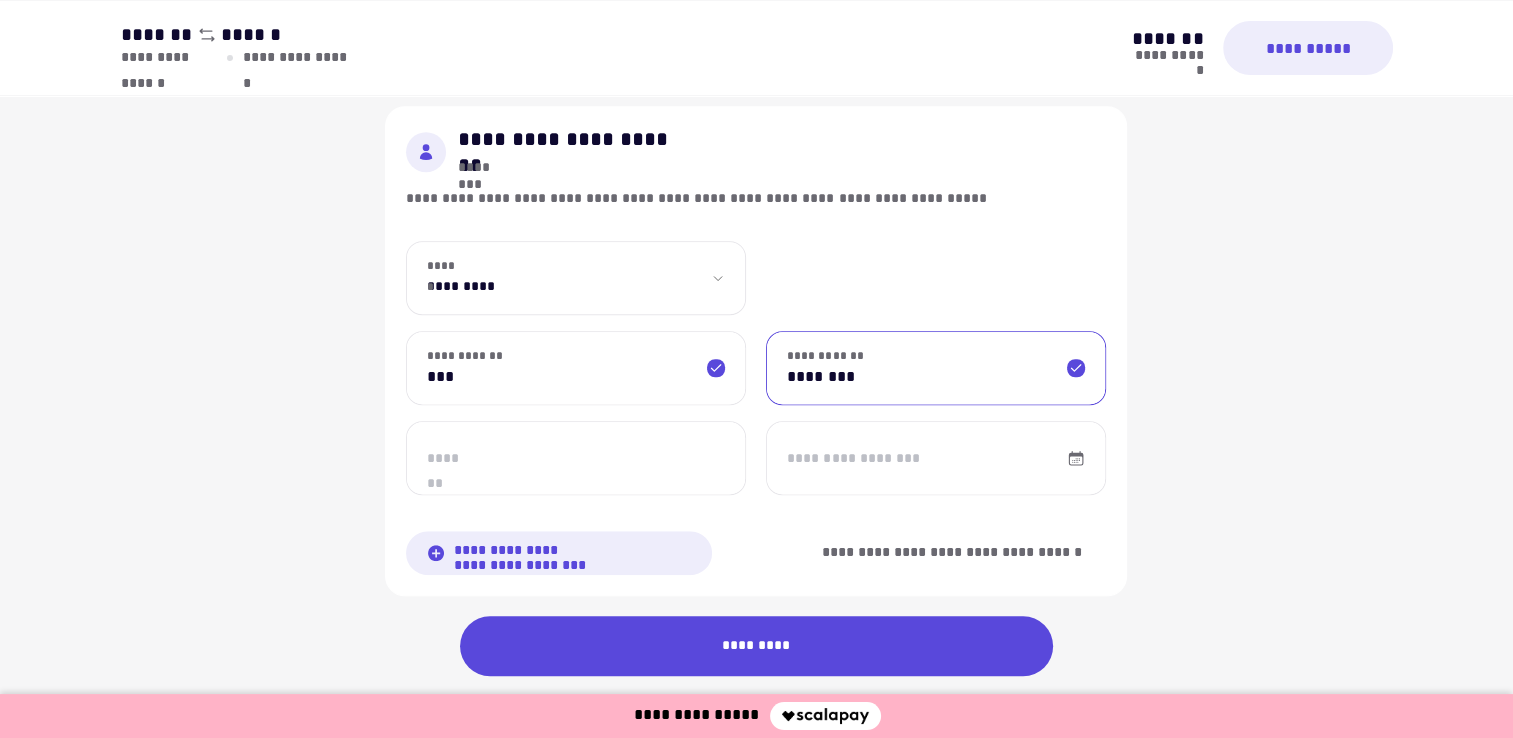type on "********" 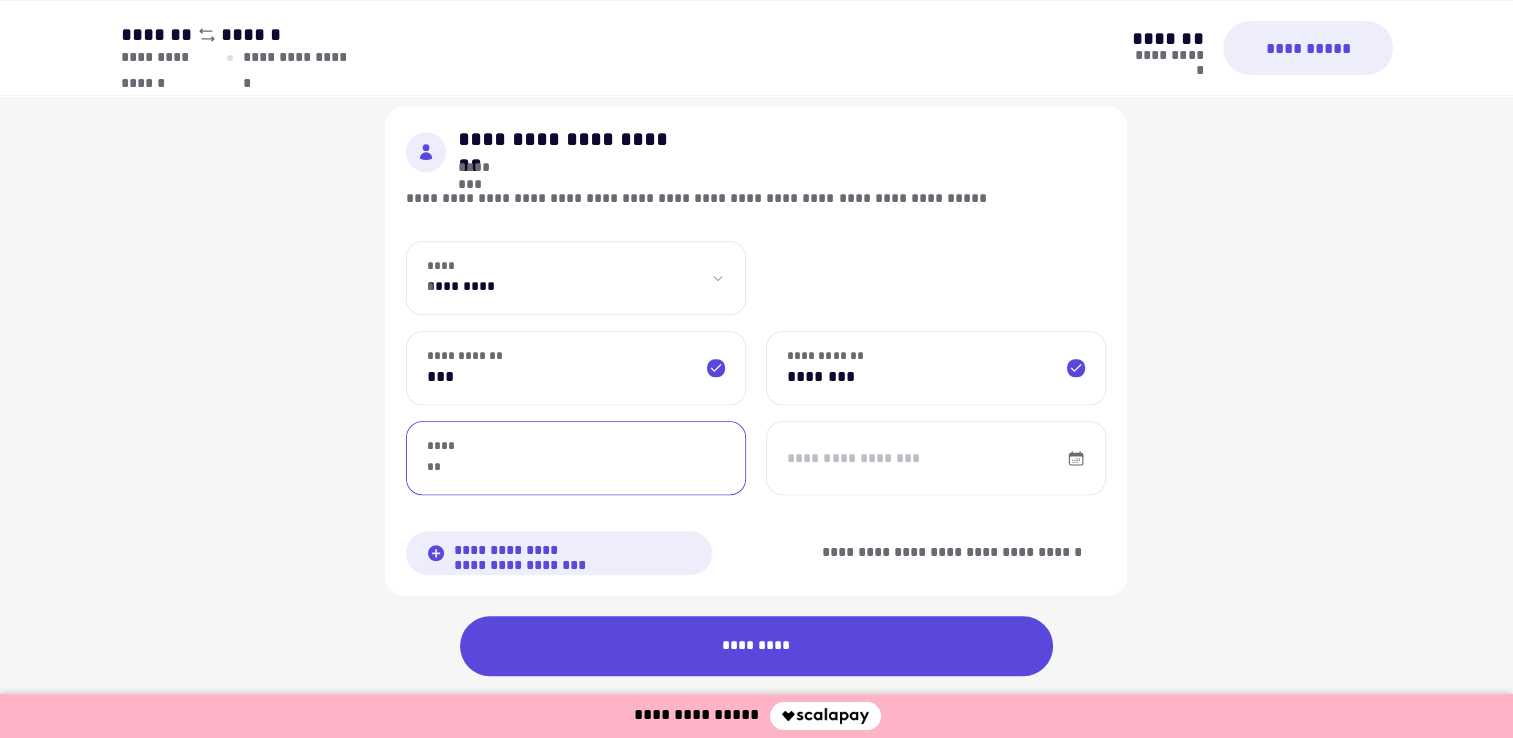 click on "*******" at bounding box center (576, 458) 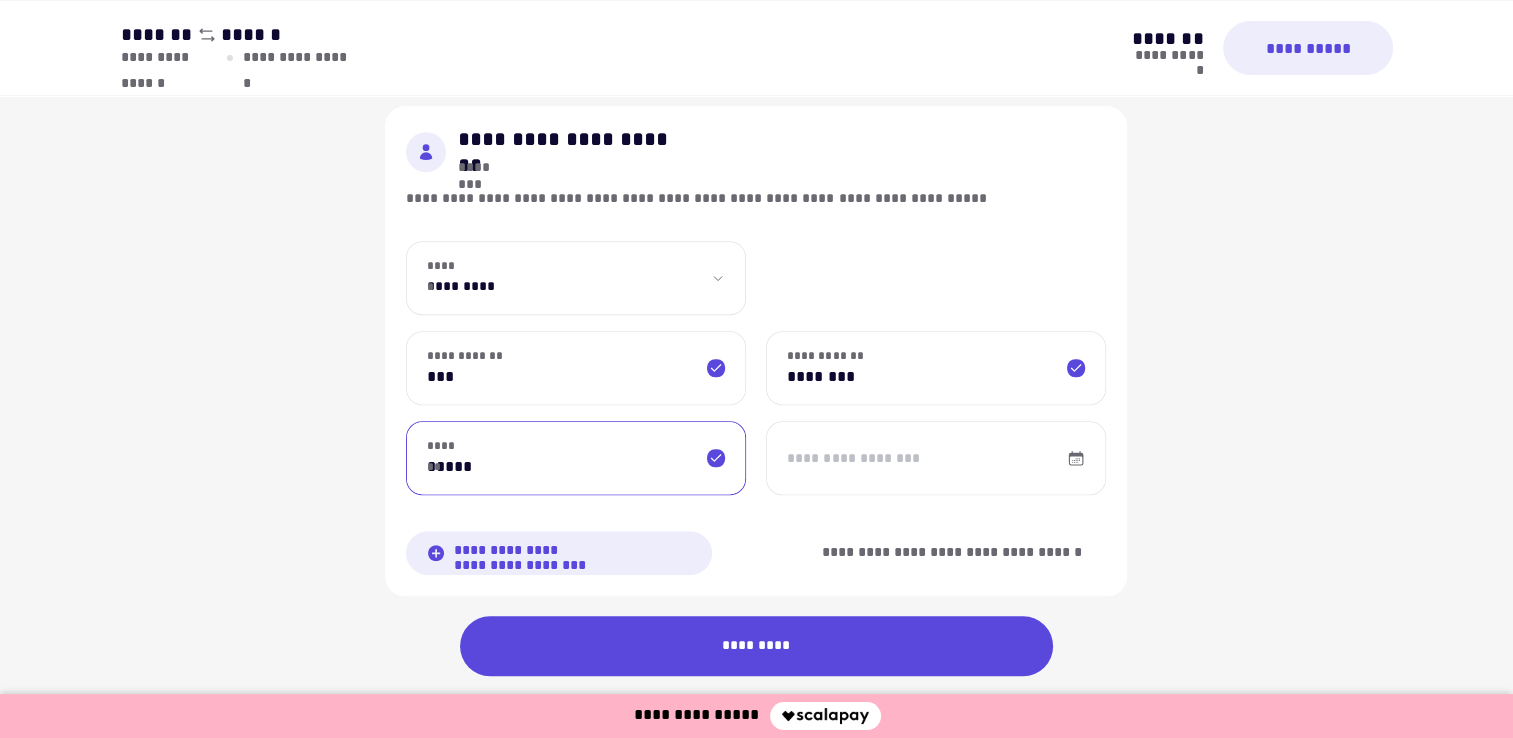 type on "*****" 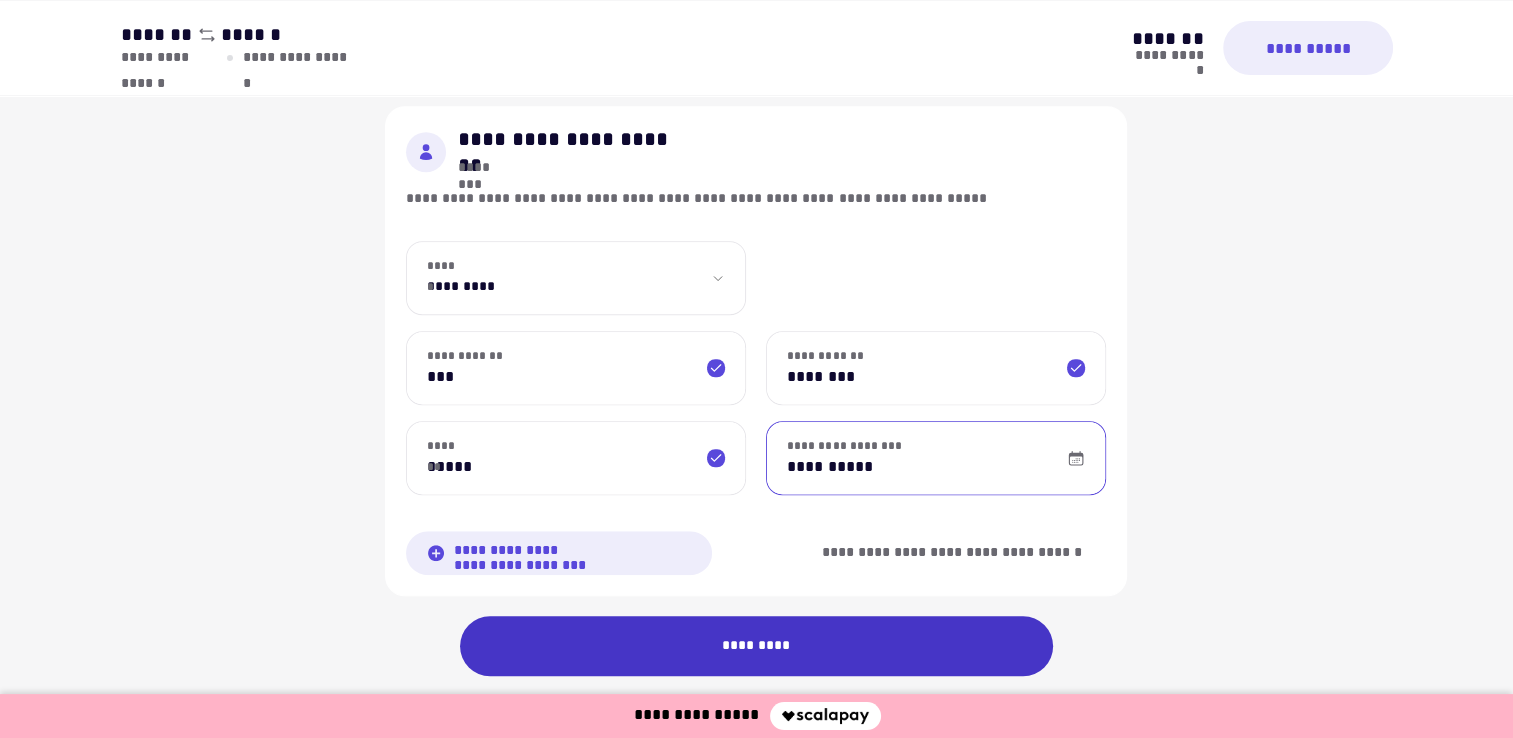 type on "**********" 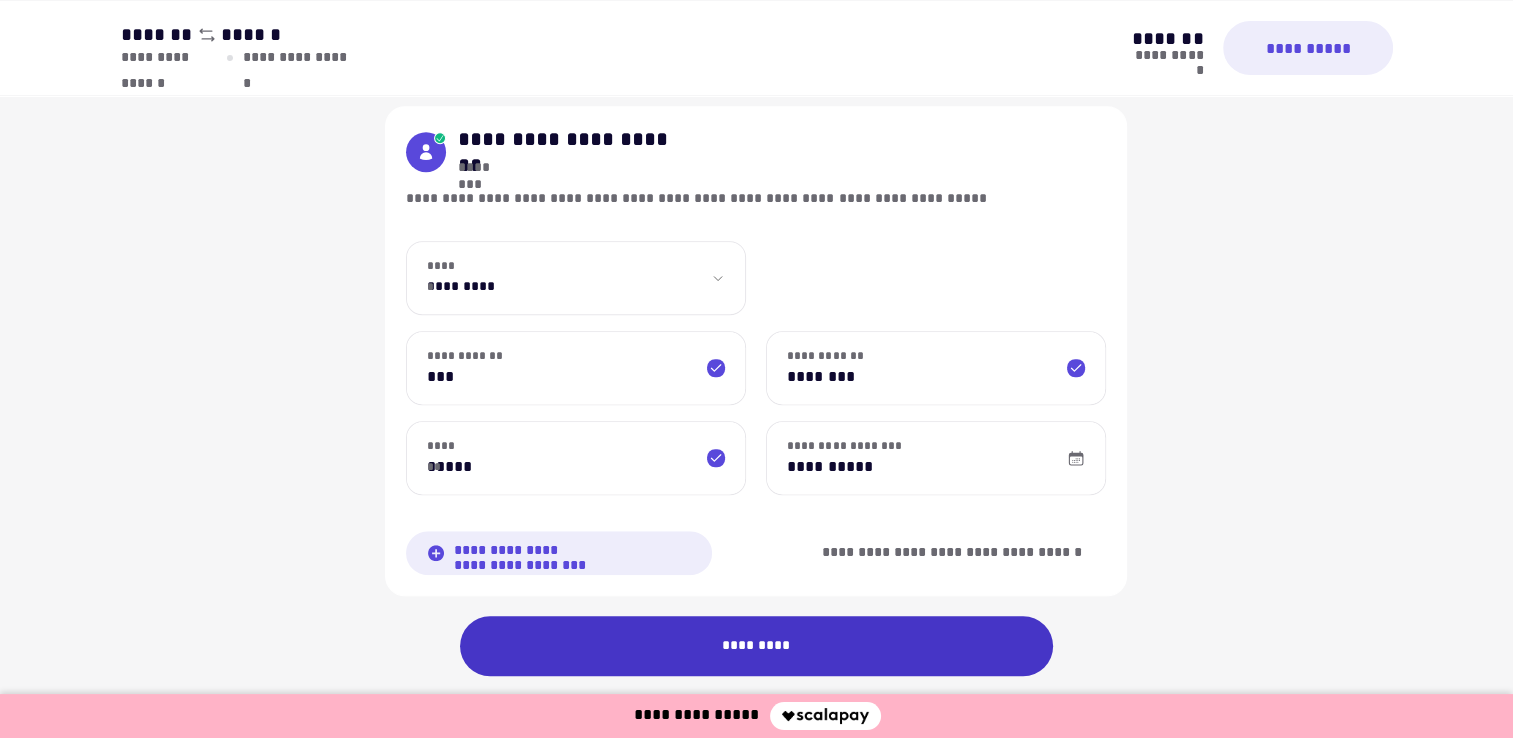 click on "*********" at bounding box center [757, 646] 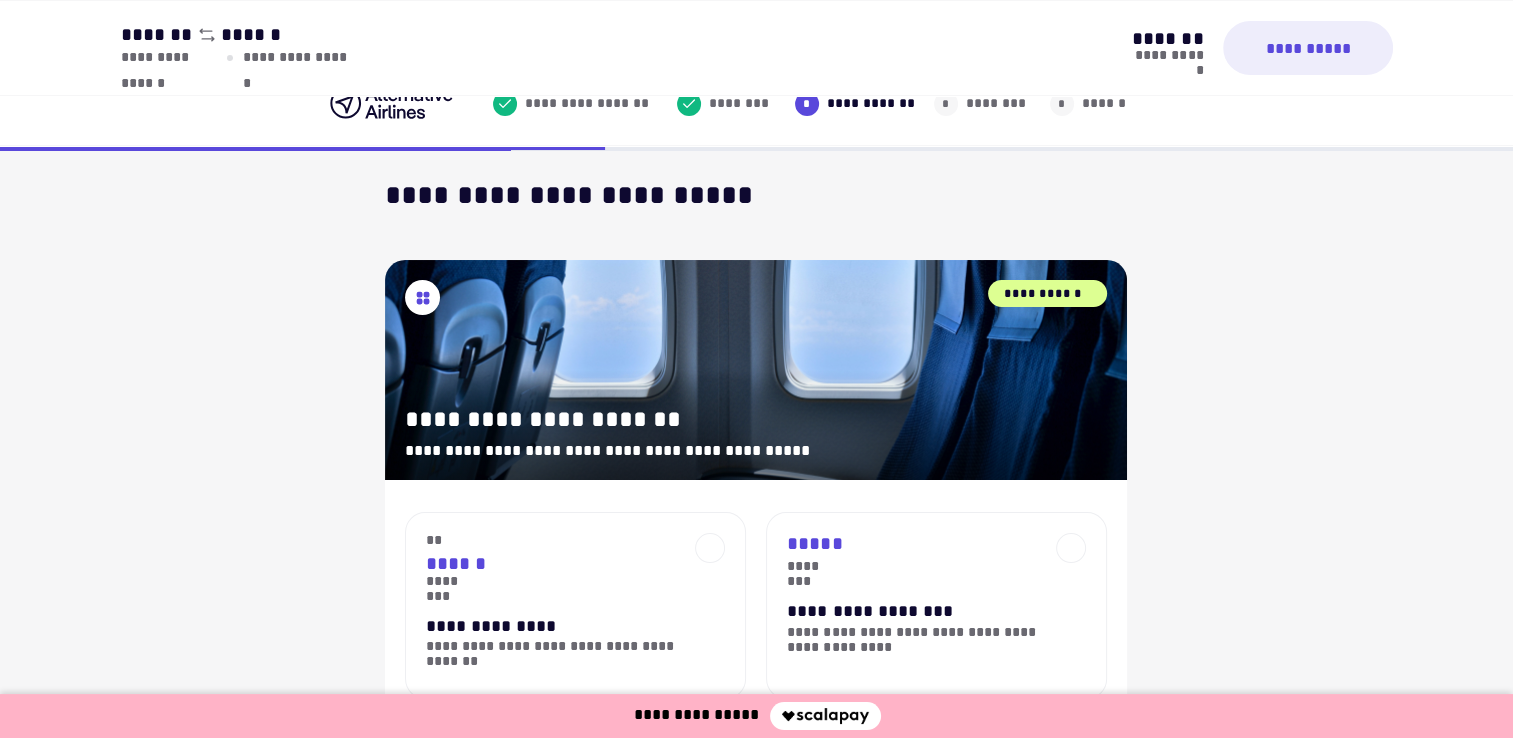 scroll, scrollTop: 400, scrollLeft: 0, axis: vertical 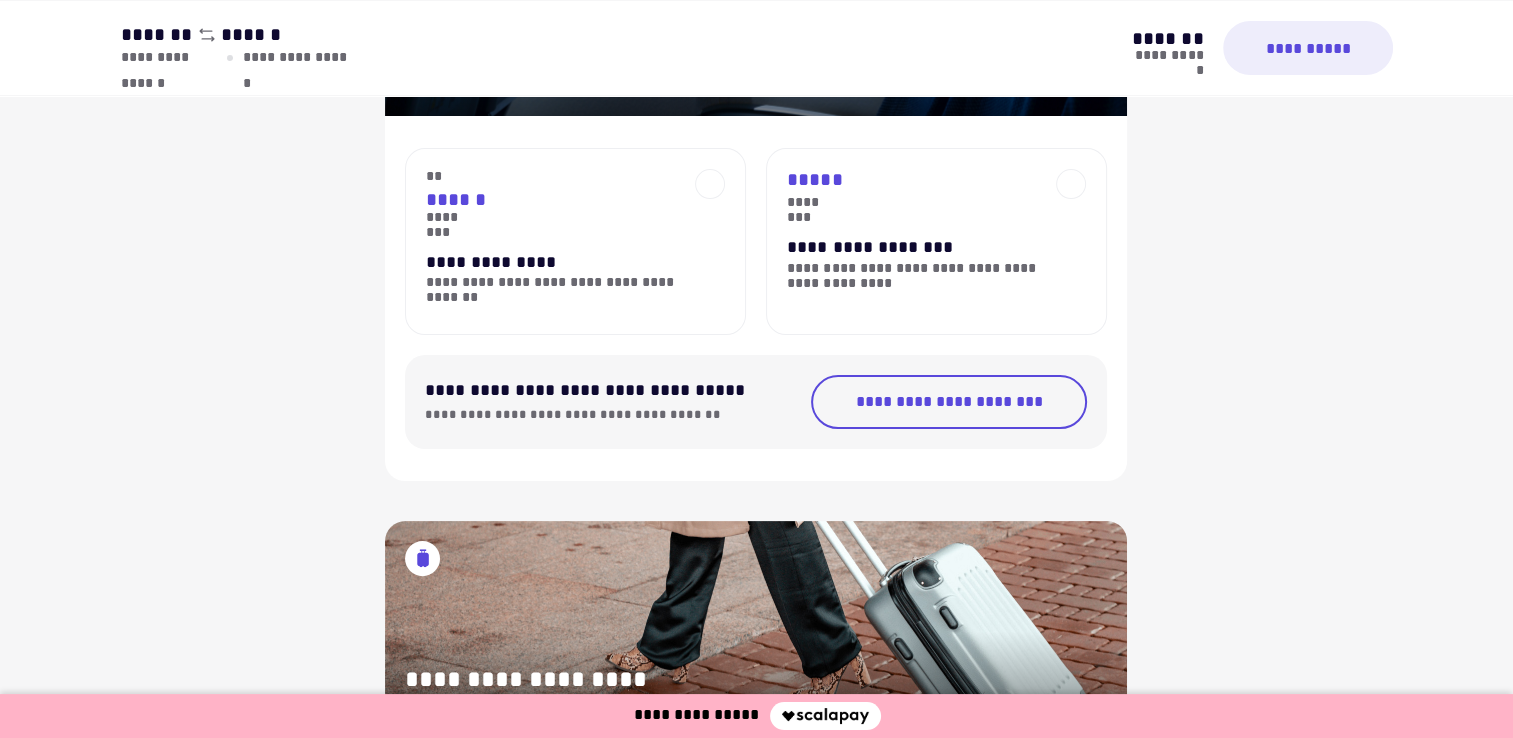 click at bounding box center (1071, 184) 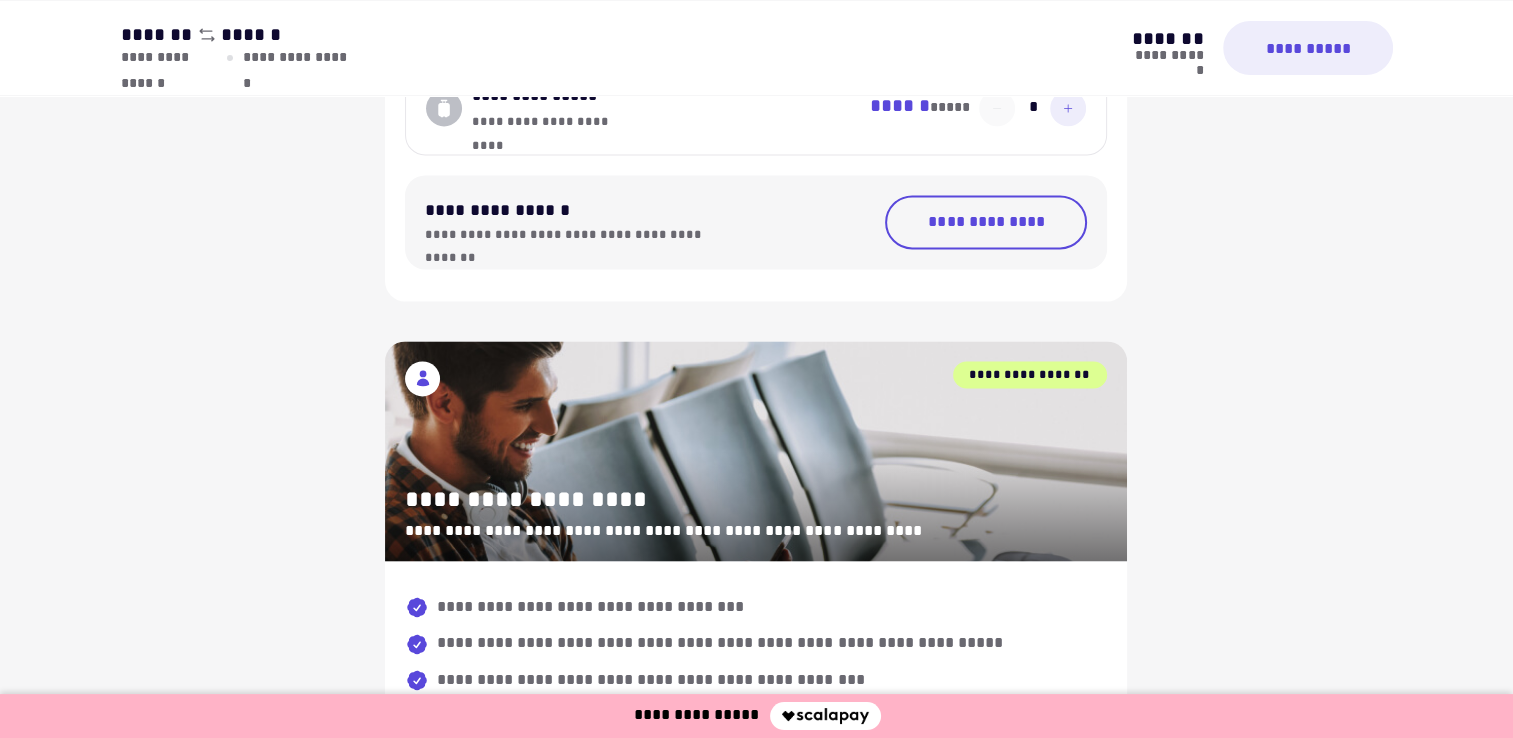 scroll, scrollTop: 3218, scrollLeft: 0, axis: vertical 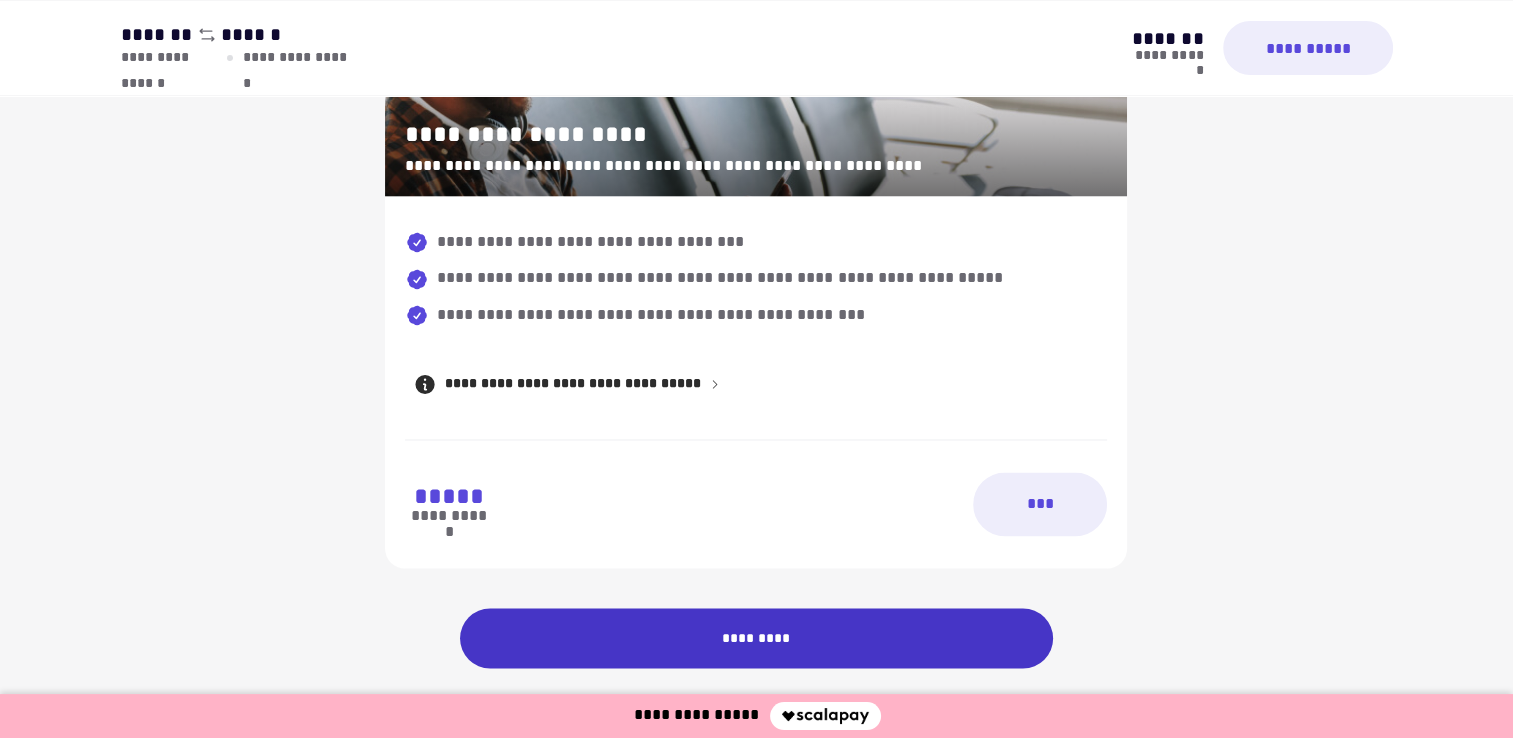 click on "*********" at bounding box center [757, 638] 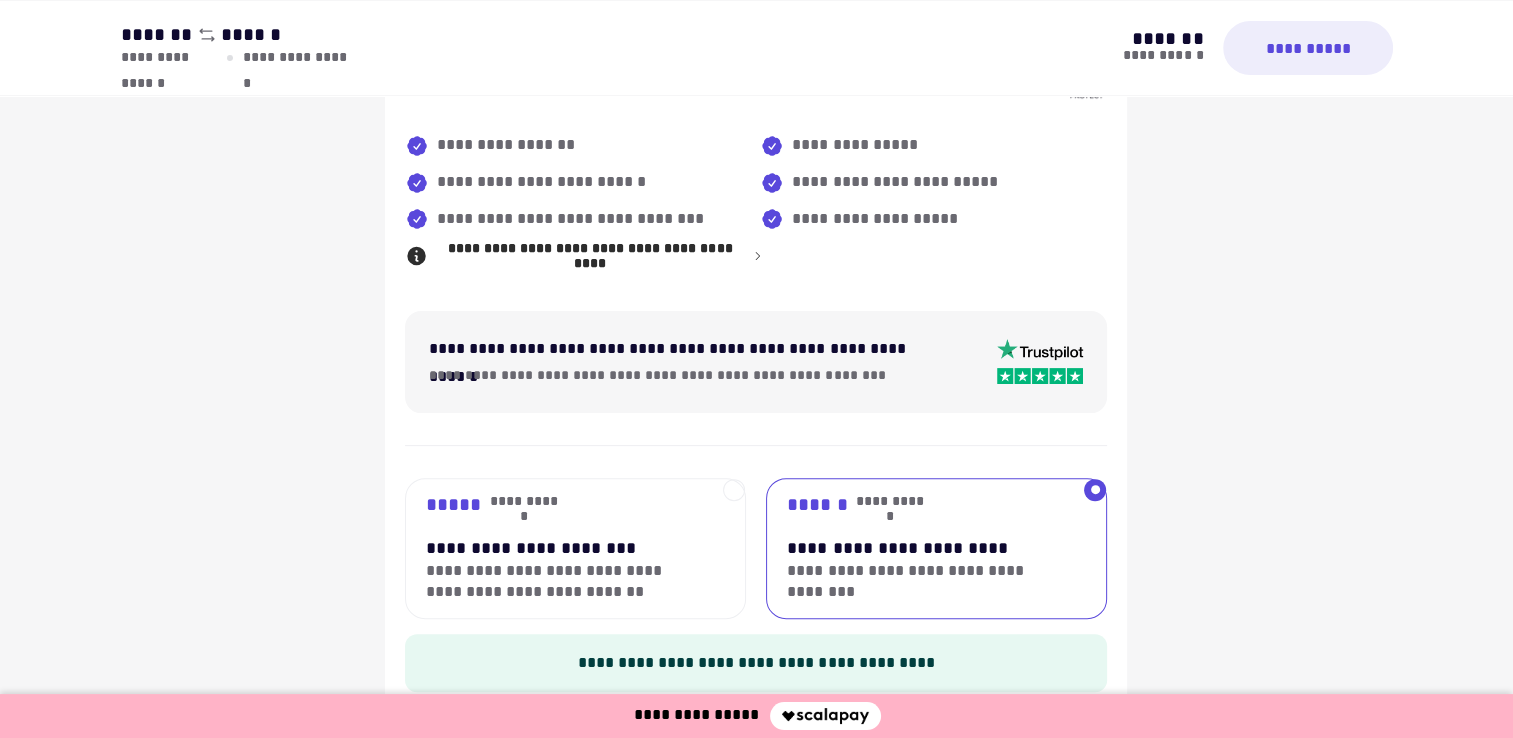 scroll, scrollTop: 589, scrollLeft: 0, axis: vertical 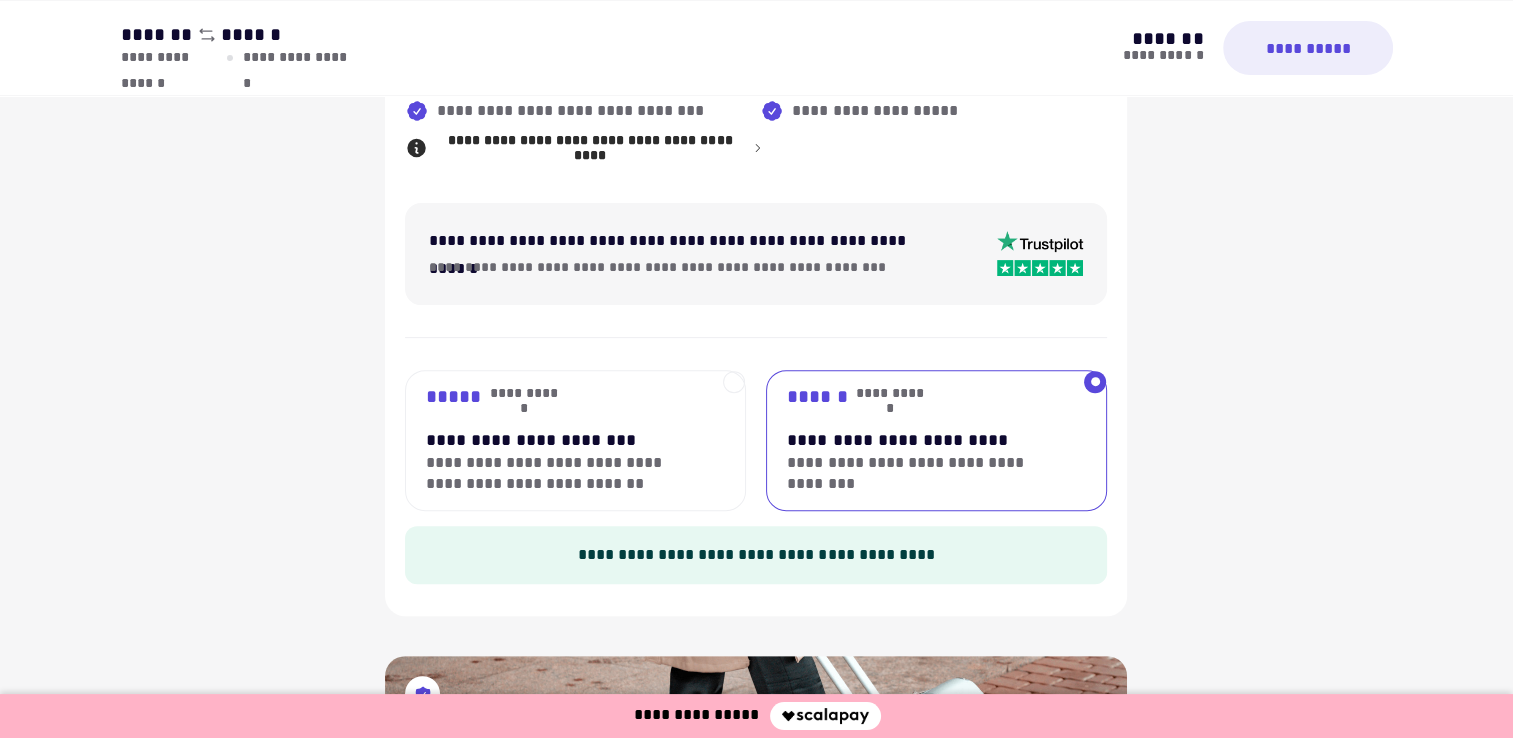 click at bounding box center [734, 382] 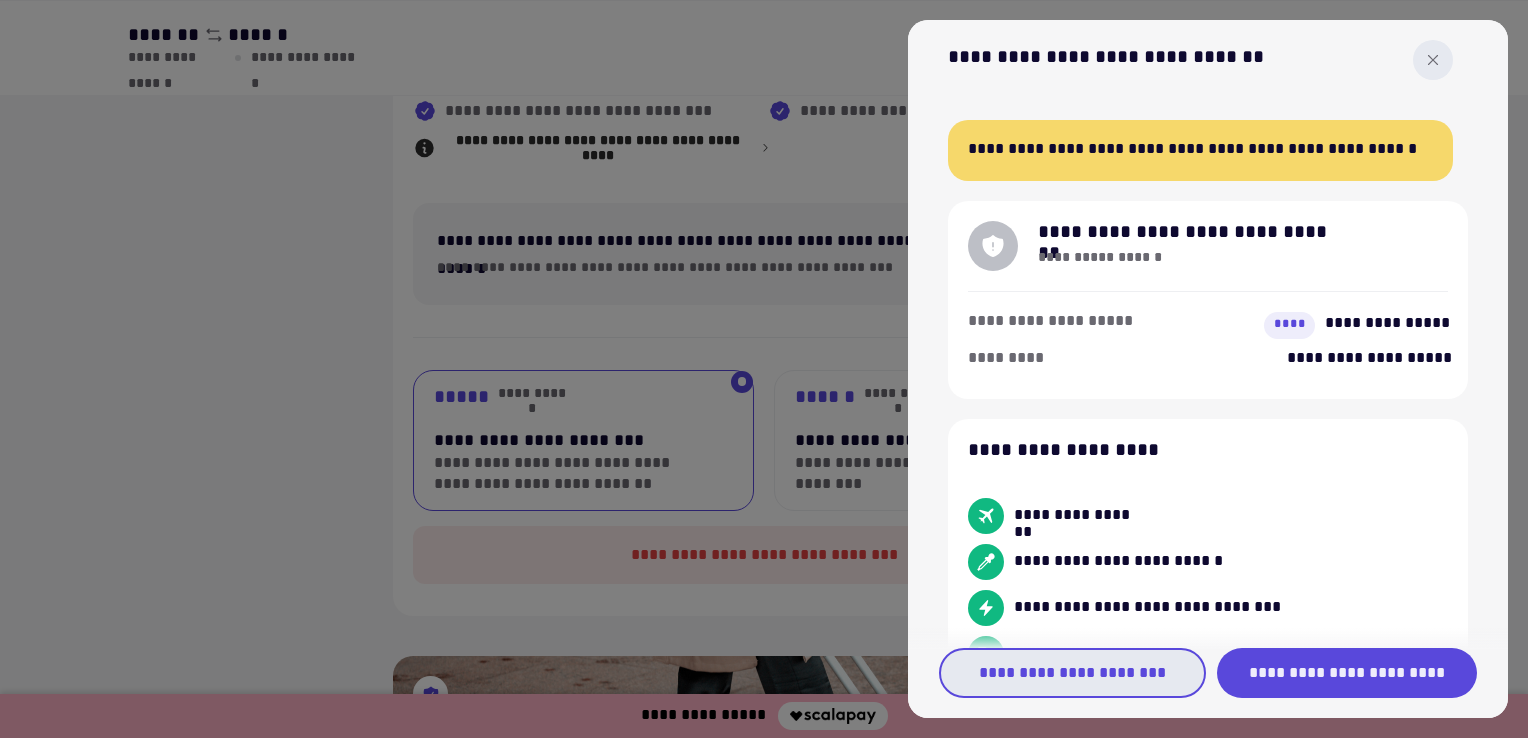 click on "**********" at bounding box center (1072, 673) 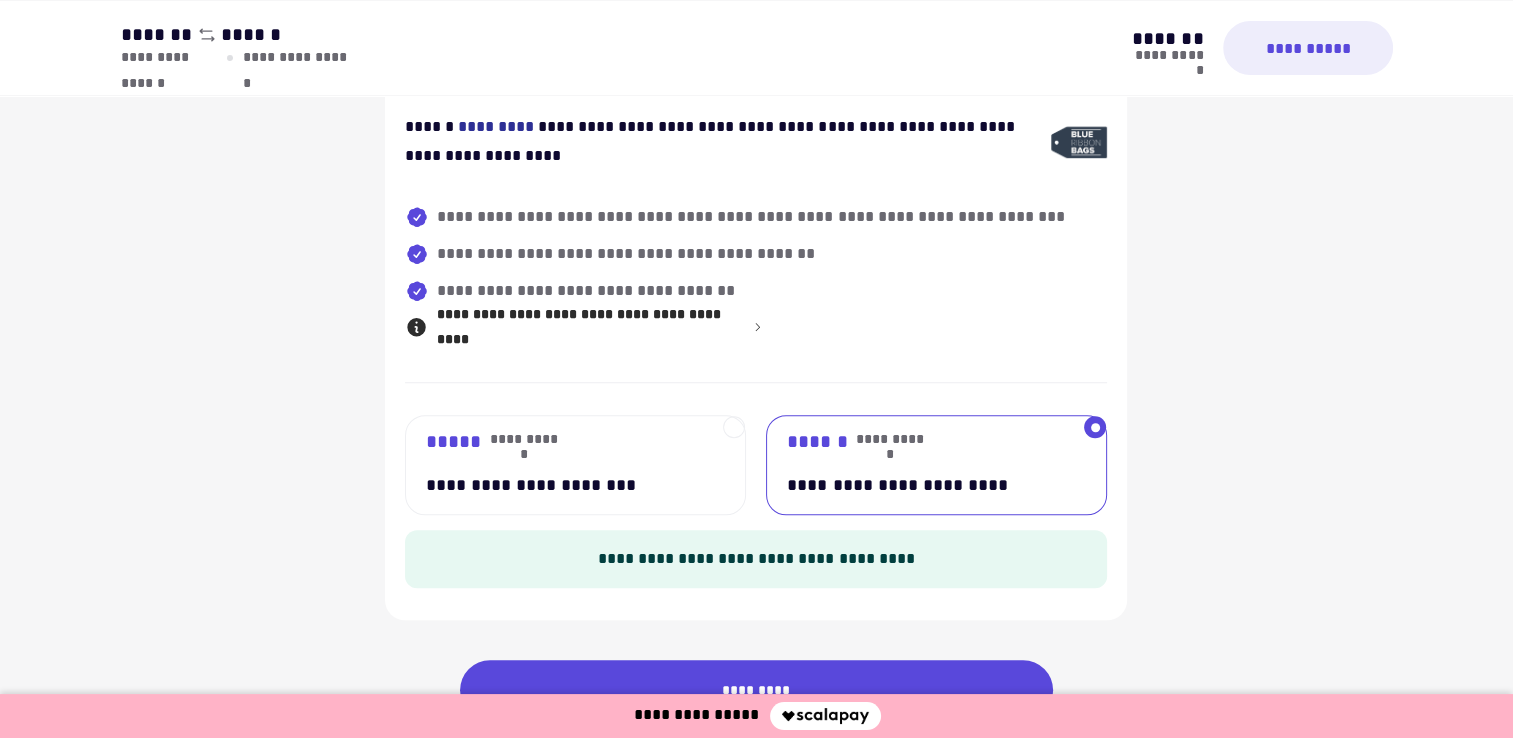 scroll, scrollTop: 1389, scrollLeft: 0, axis: vertical 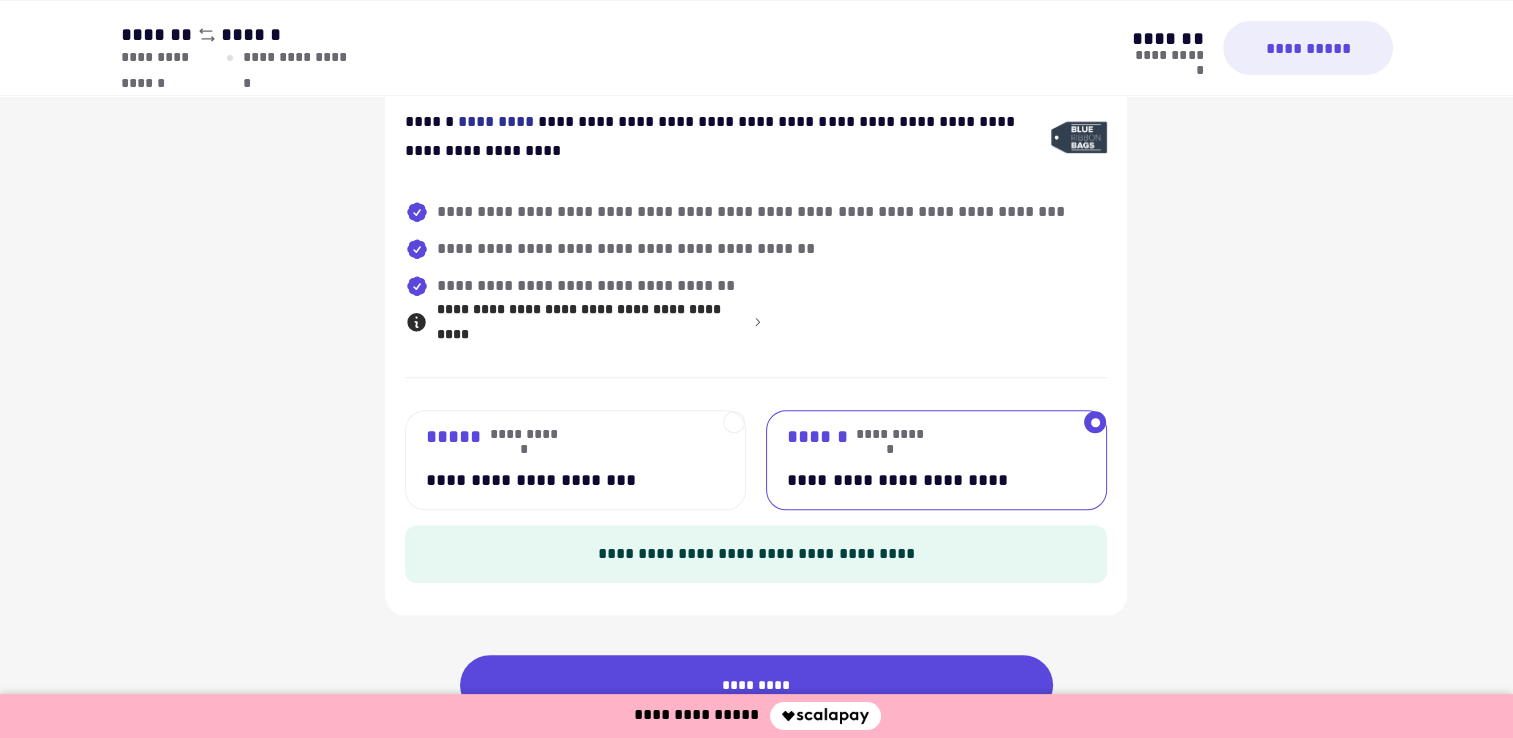 click at bounding box center (734, 422) 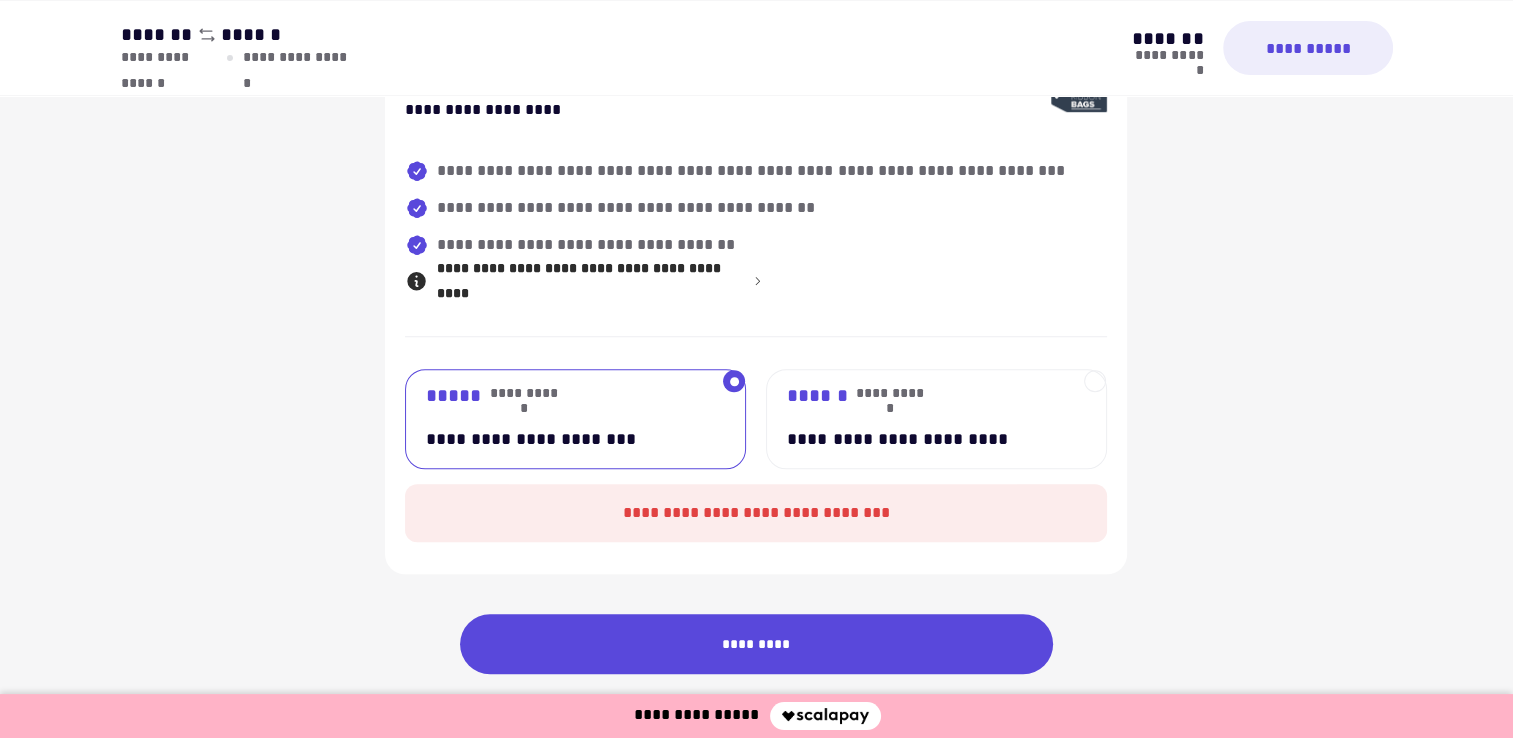 scroll, scrollTop: 1448, scrollLeft: 0, axis: vertical 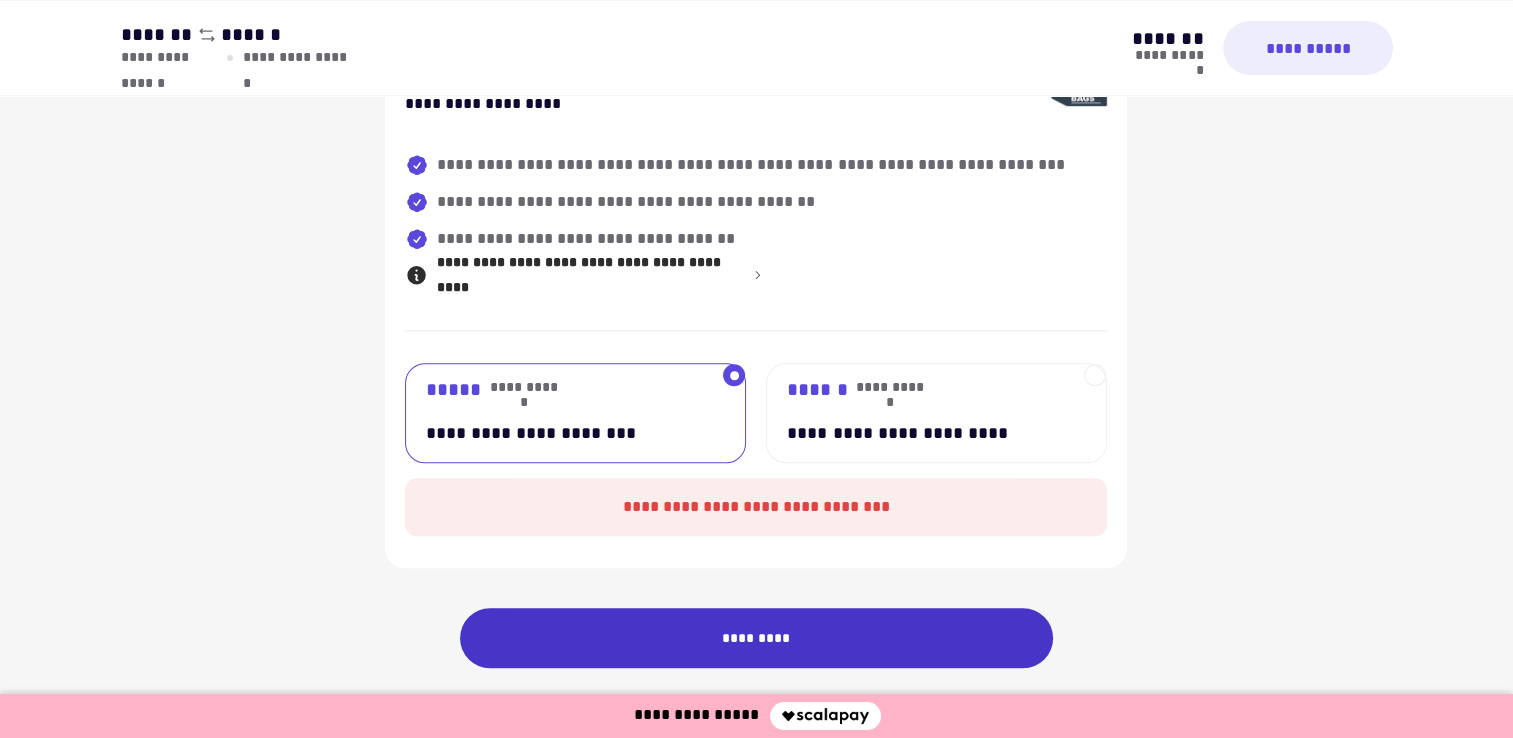 click on "*********" at bounding box center (757, 638) 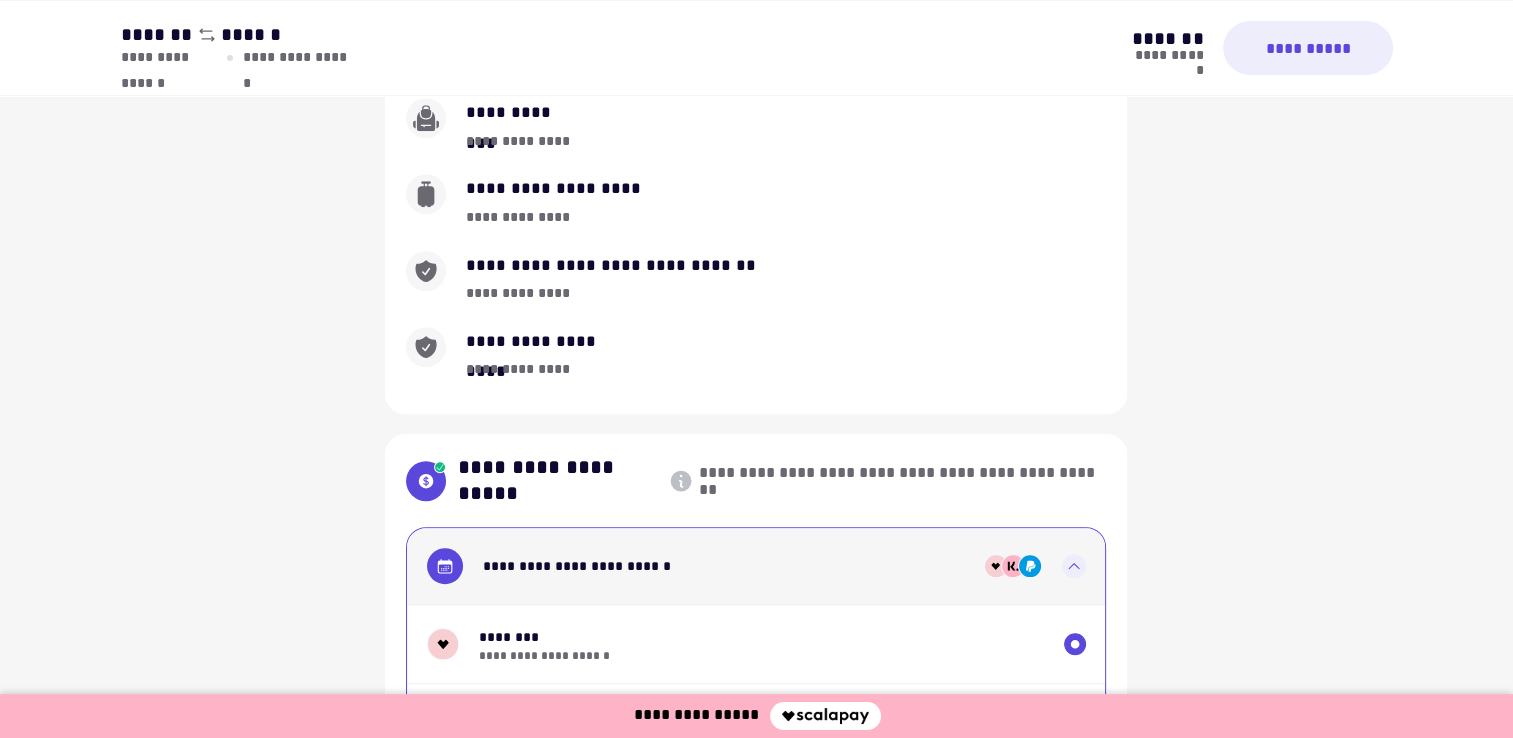 scroll, scrollTop: 700, scrollLeft: 0, axis: vertical 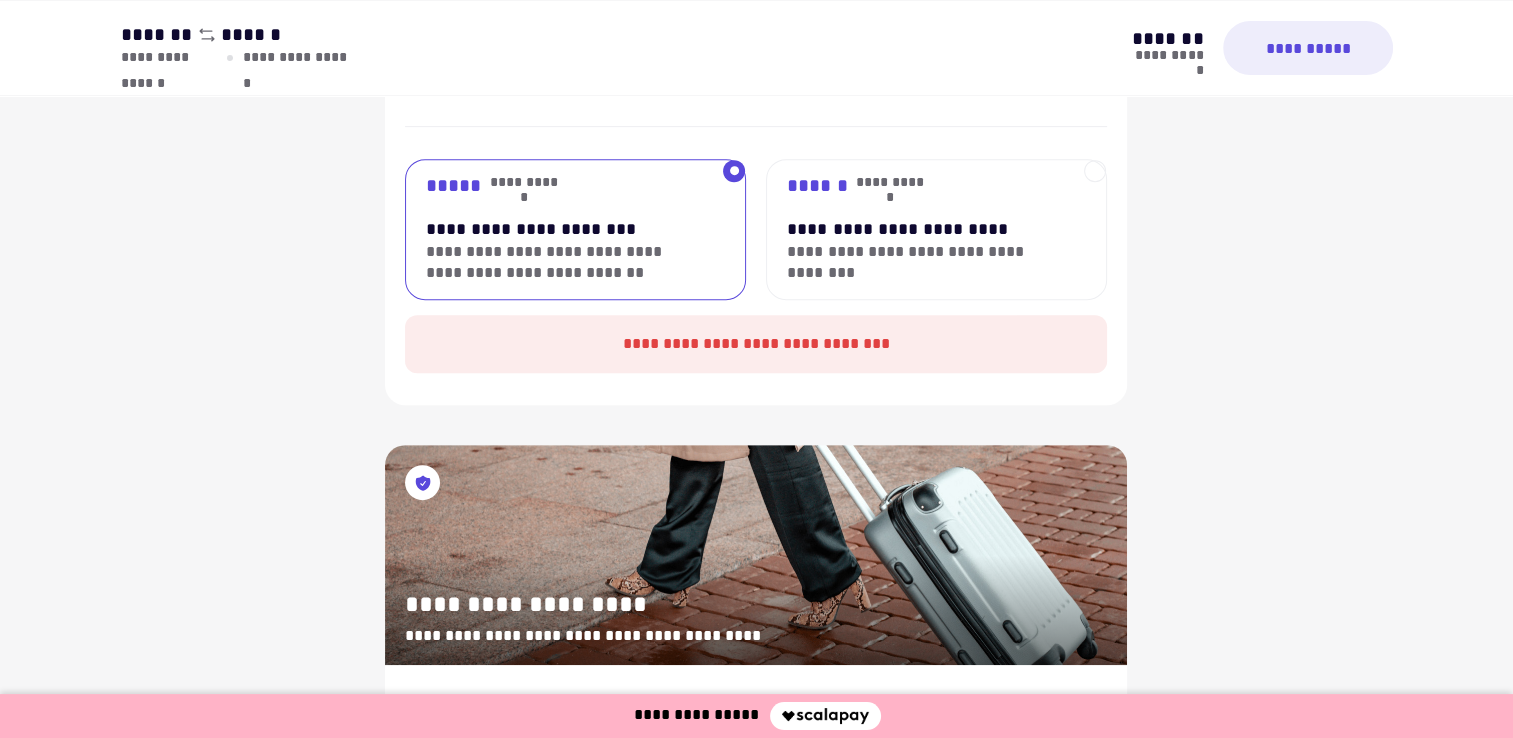 click at bounding box center [734, 171] 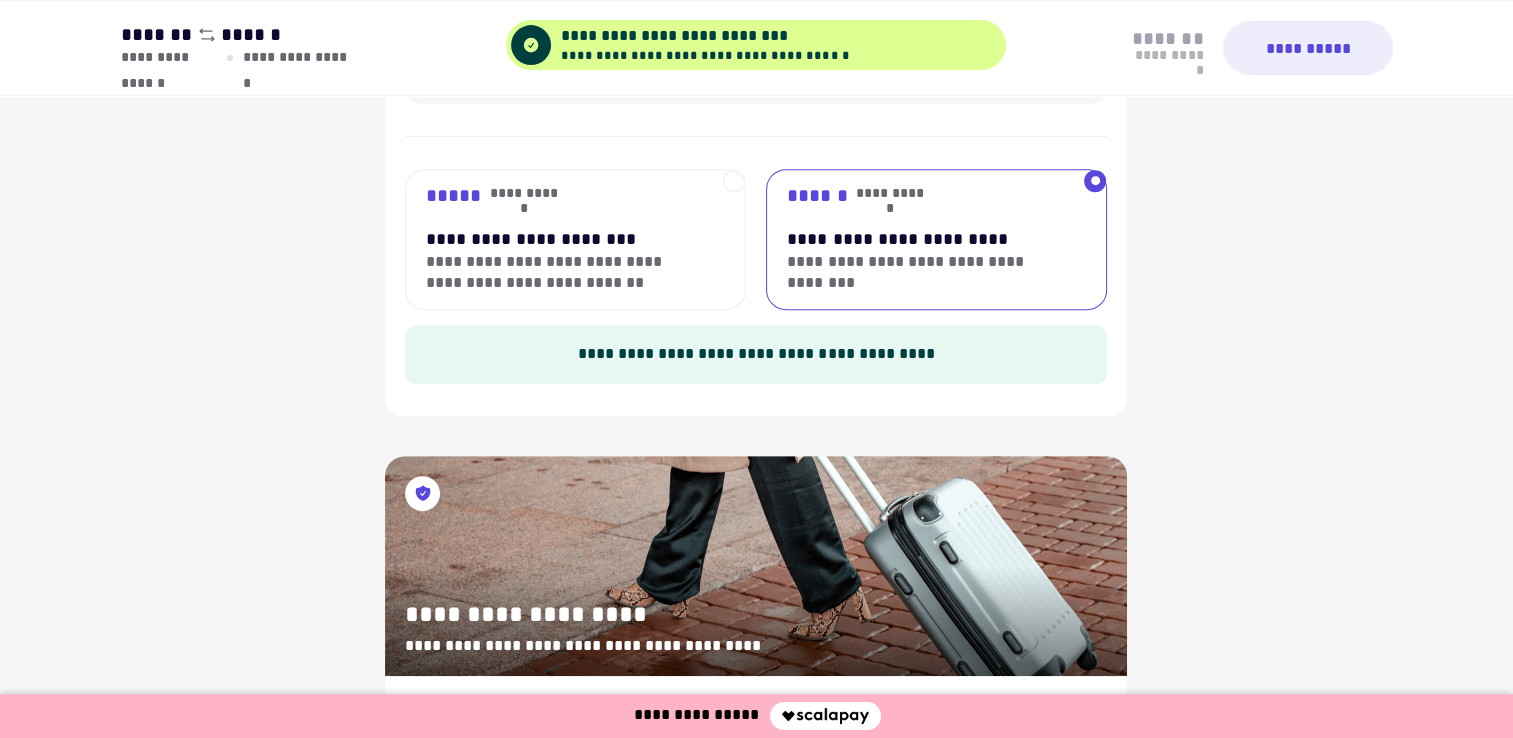 scroll, scrollTop: 810, scrollLeft: 0, axis: vertical 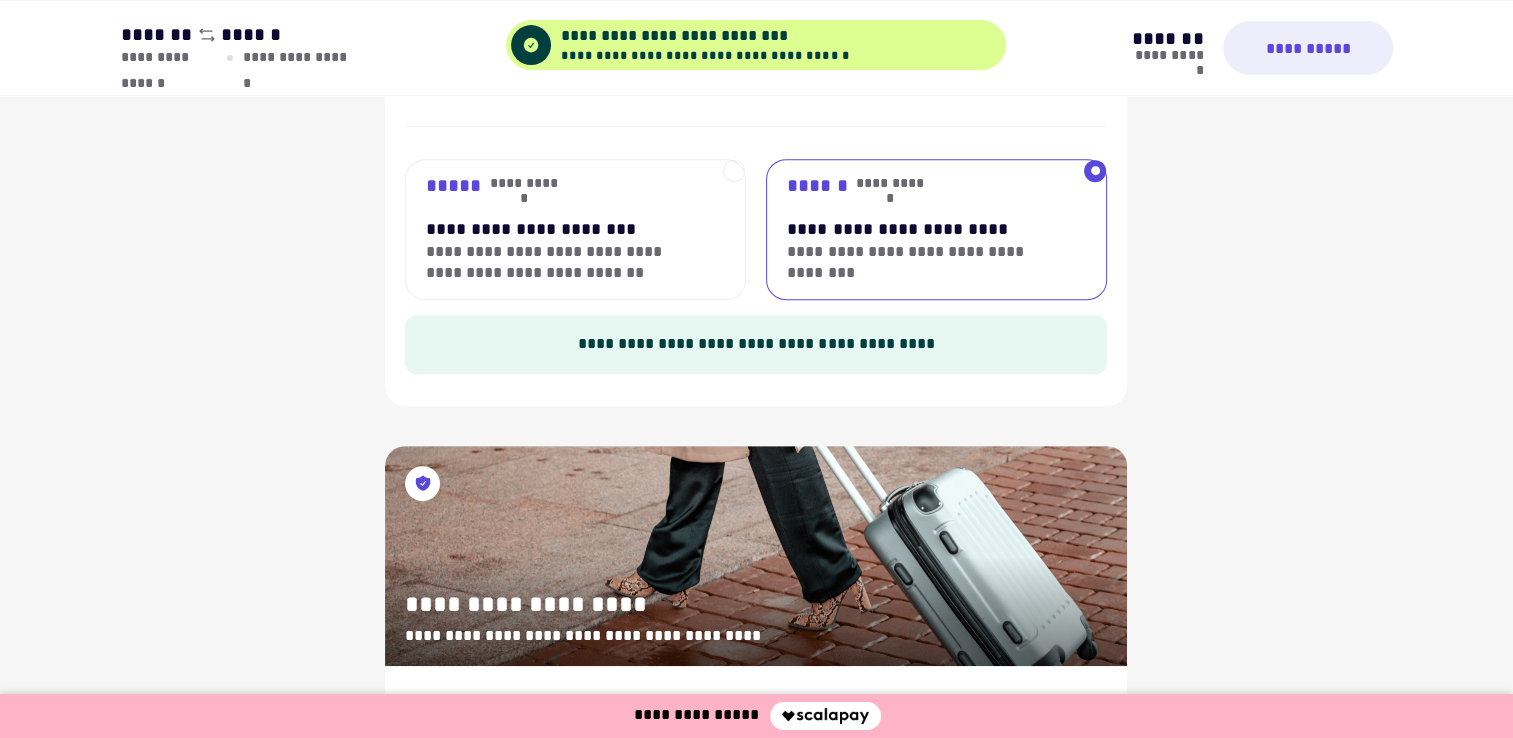click at bounding box center (734, 171) 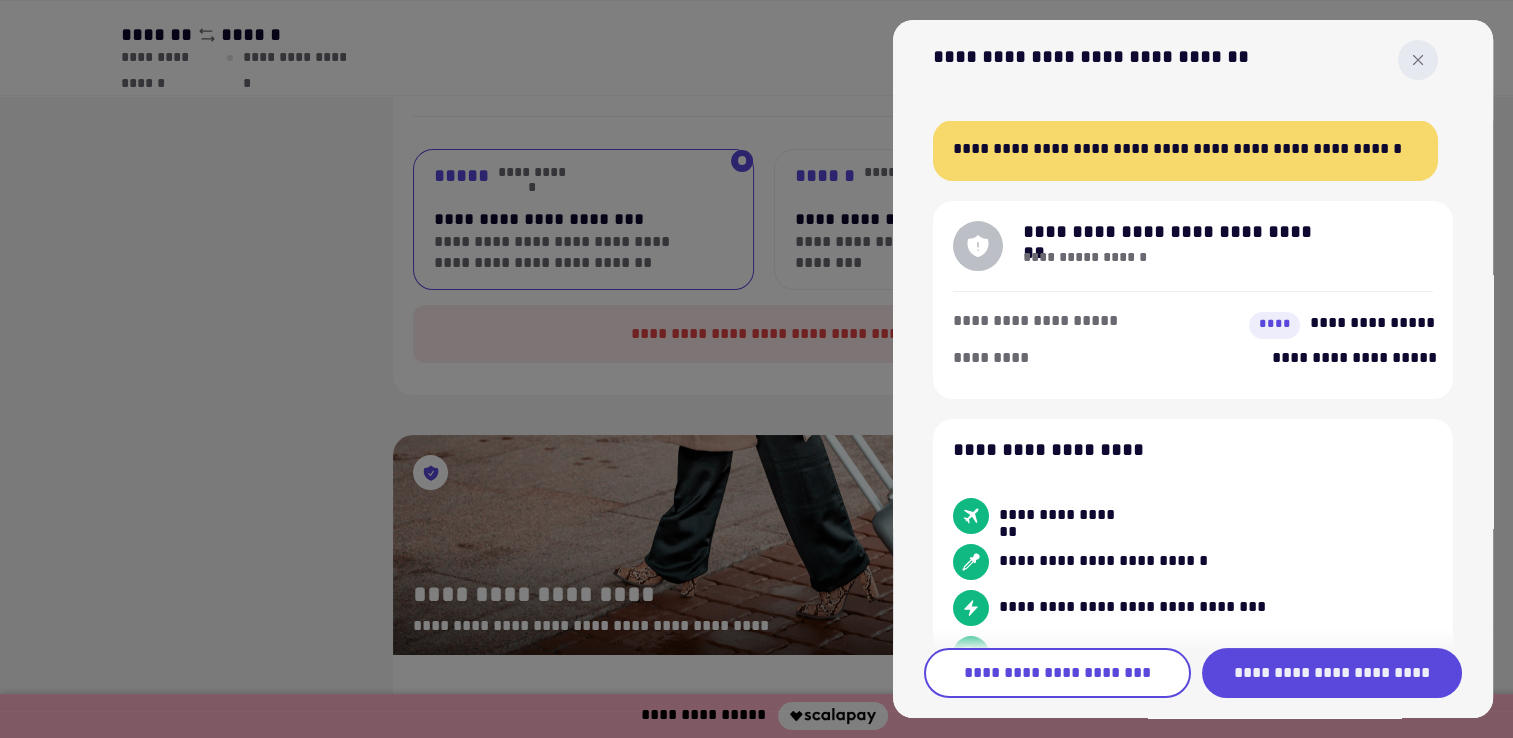 scroll, scrollTop: 800, scrollLeft: 0, axis: vertical 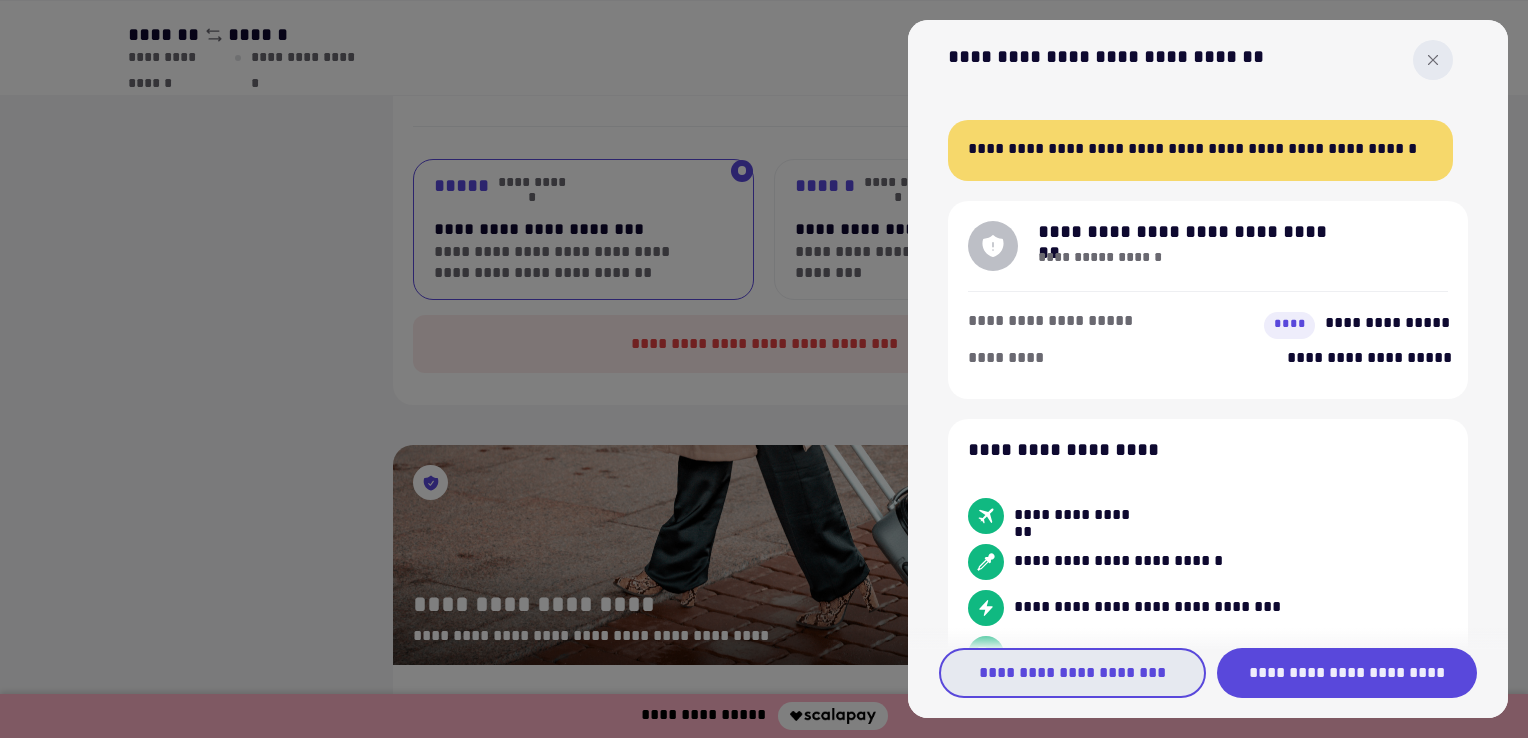 click on "**********" at bounding box center (1072, 673) 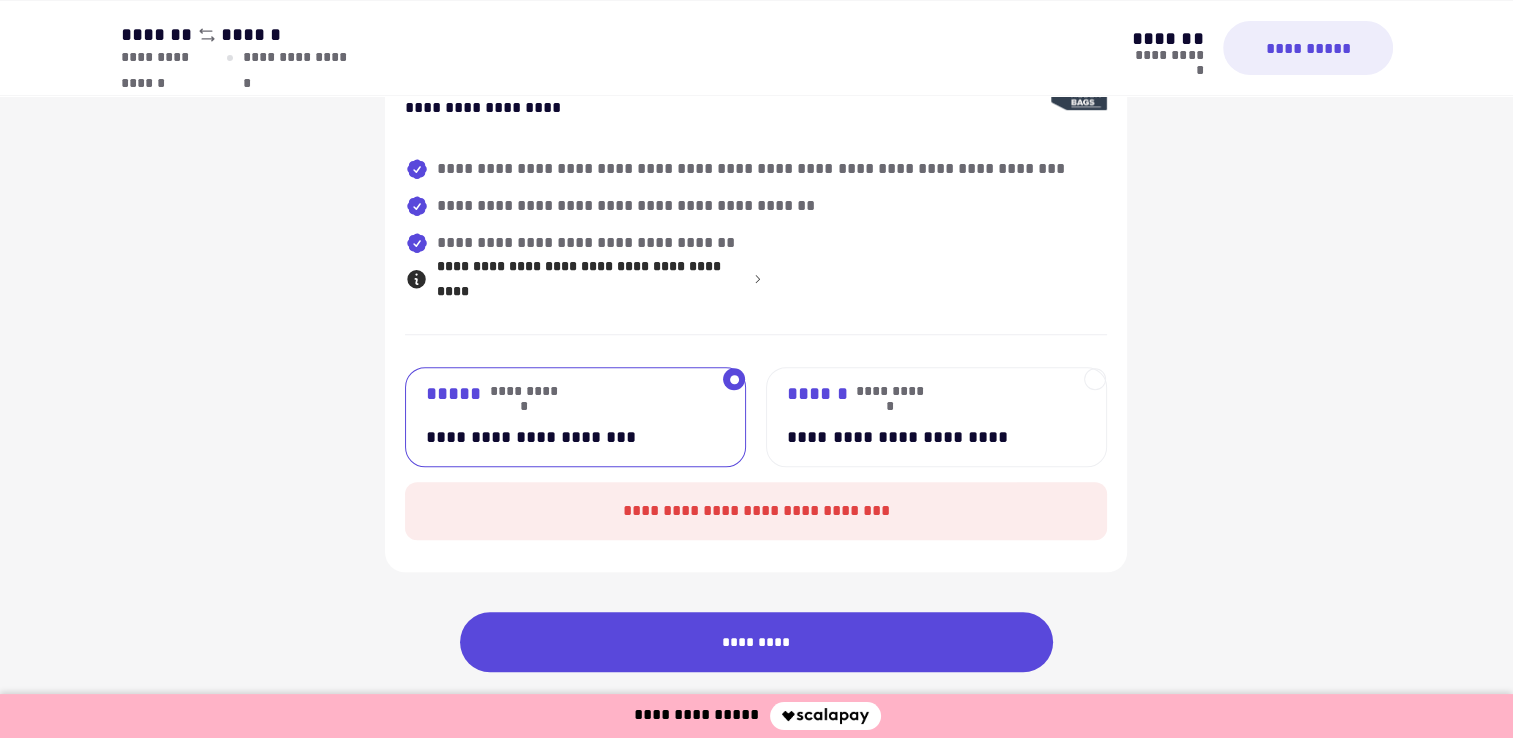 scroll, scrollTop: 1448, scrollLeft: 0, axis: vertical 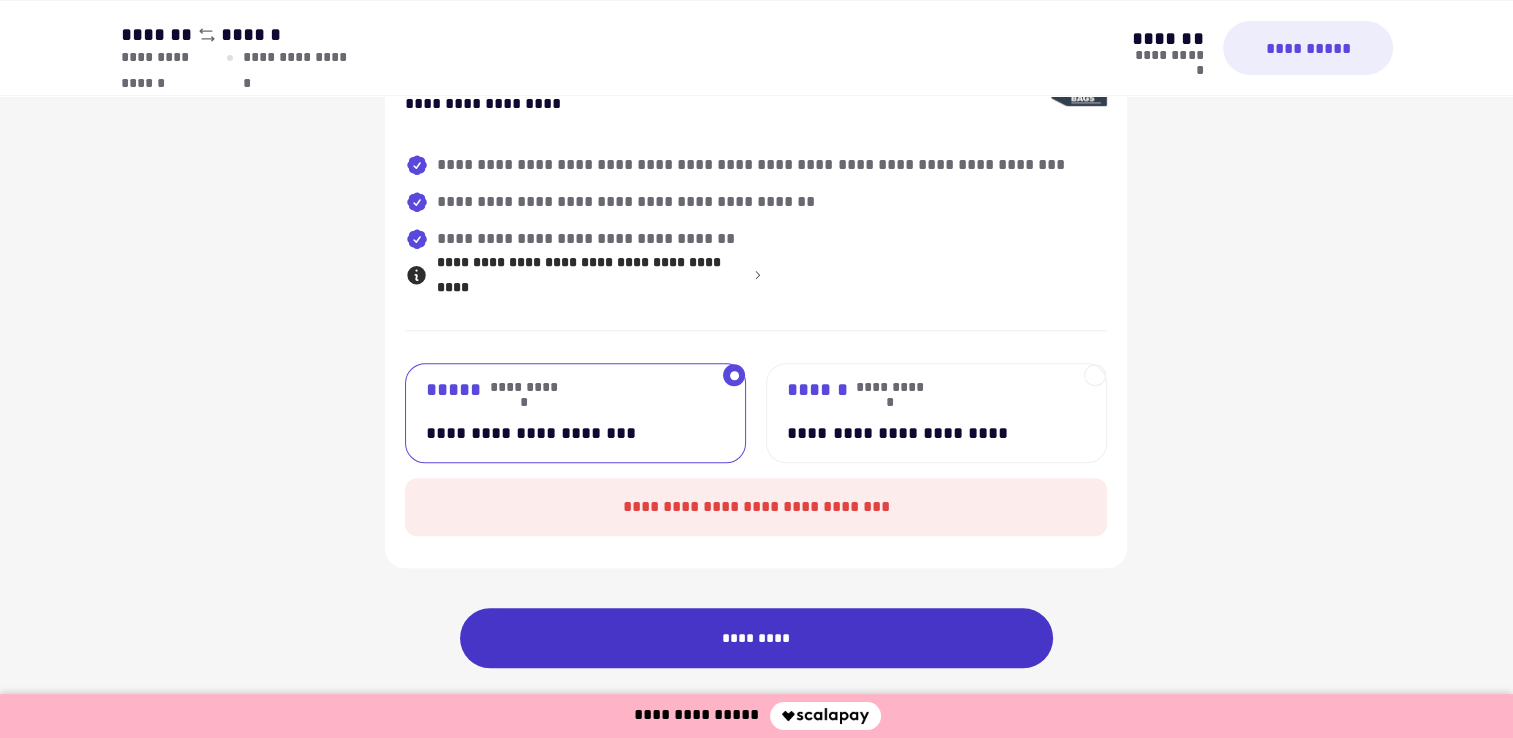 click on "*********" at bounding box center [757, 638] 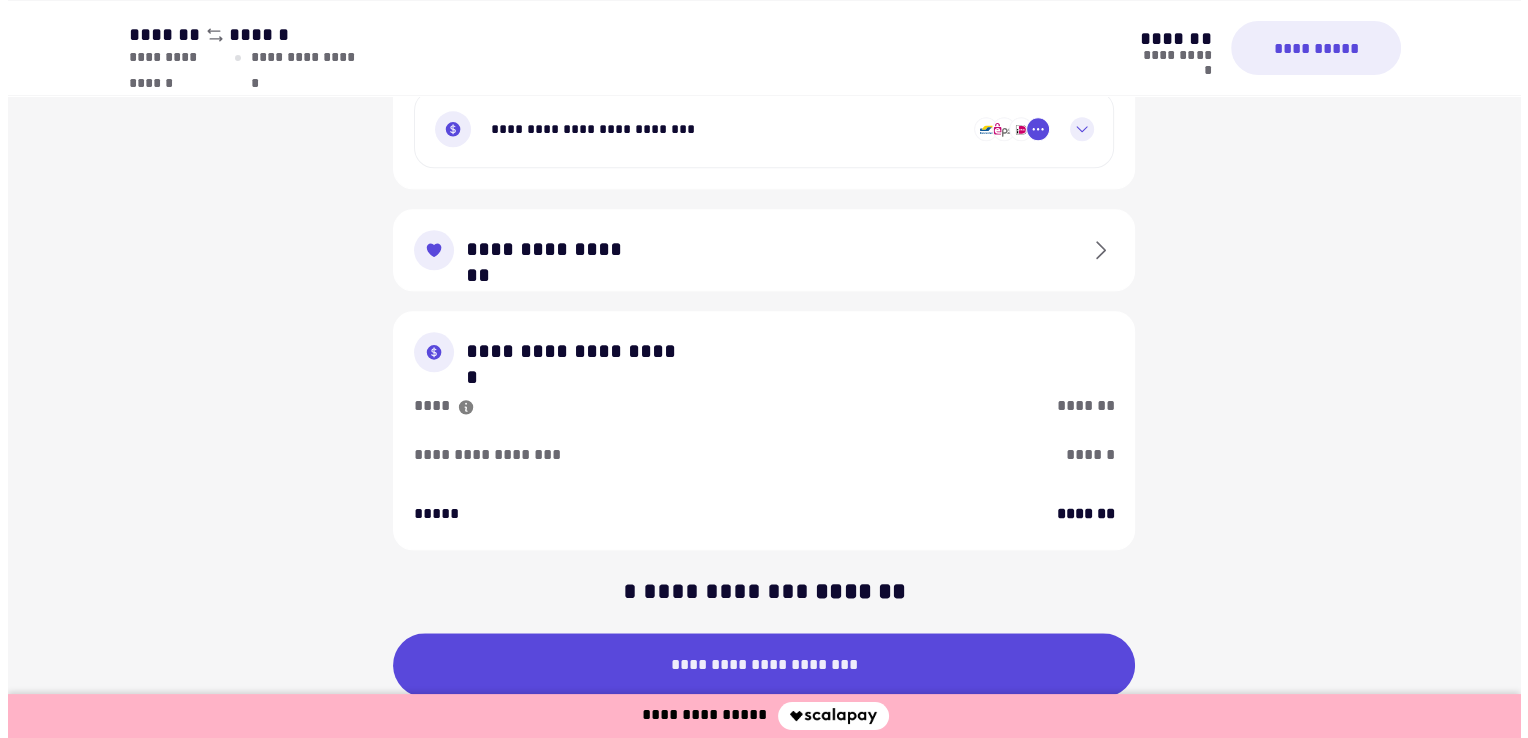 scroll, scrollTop: 2222, scrollLeft: 0, axis: vertical 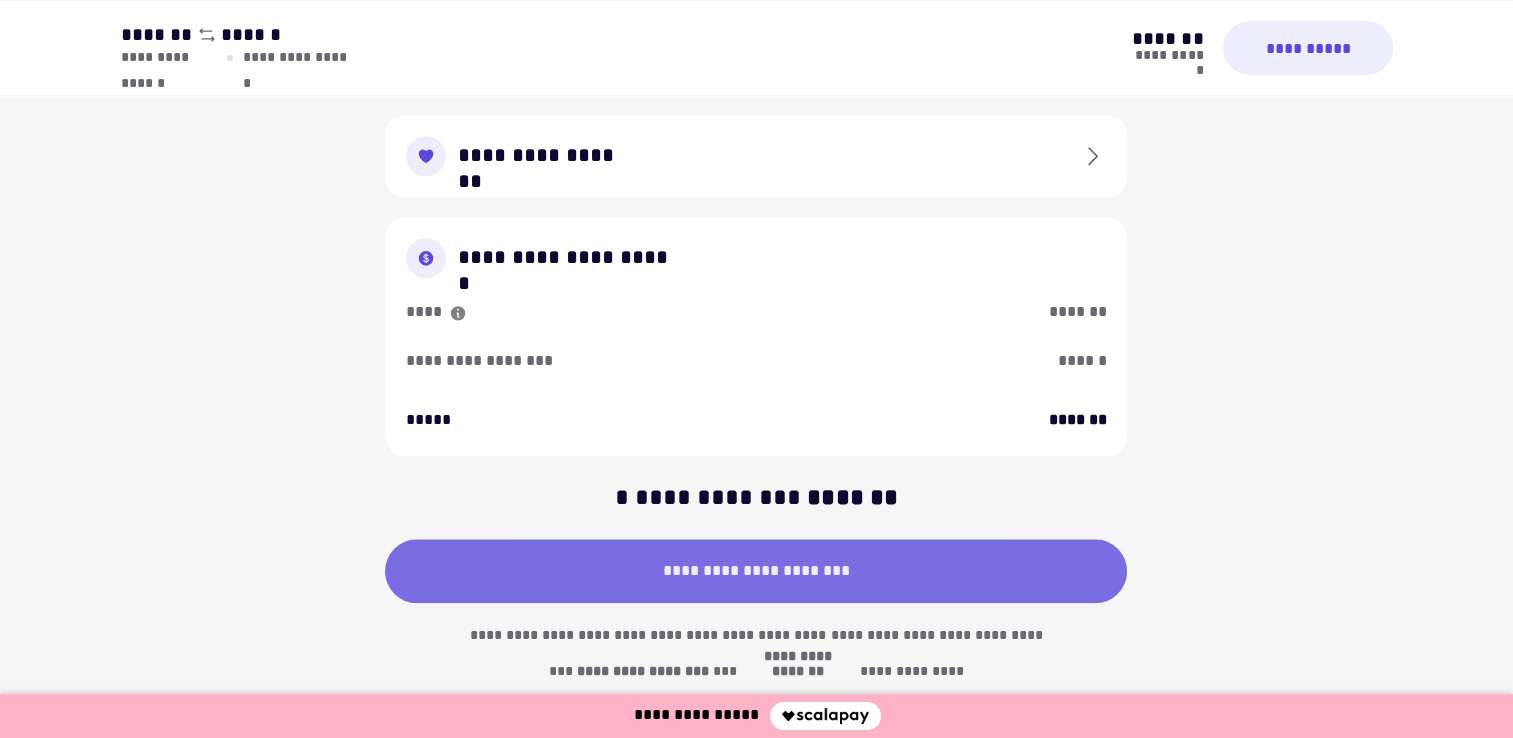click on "**********" at bounding box center (756, 571) 